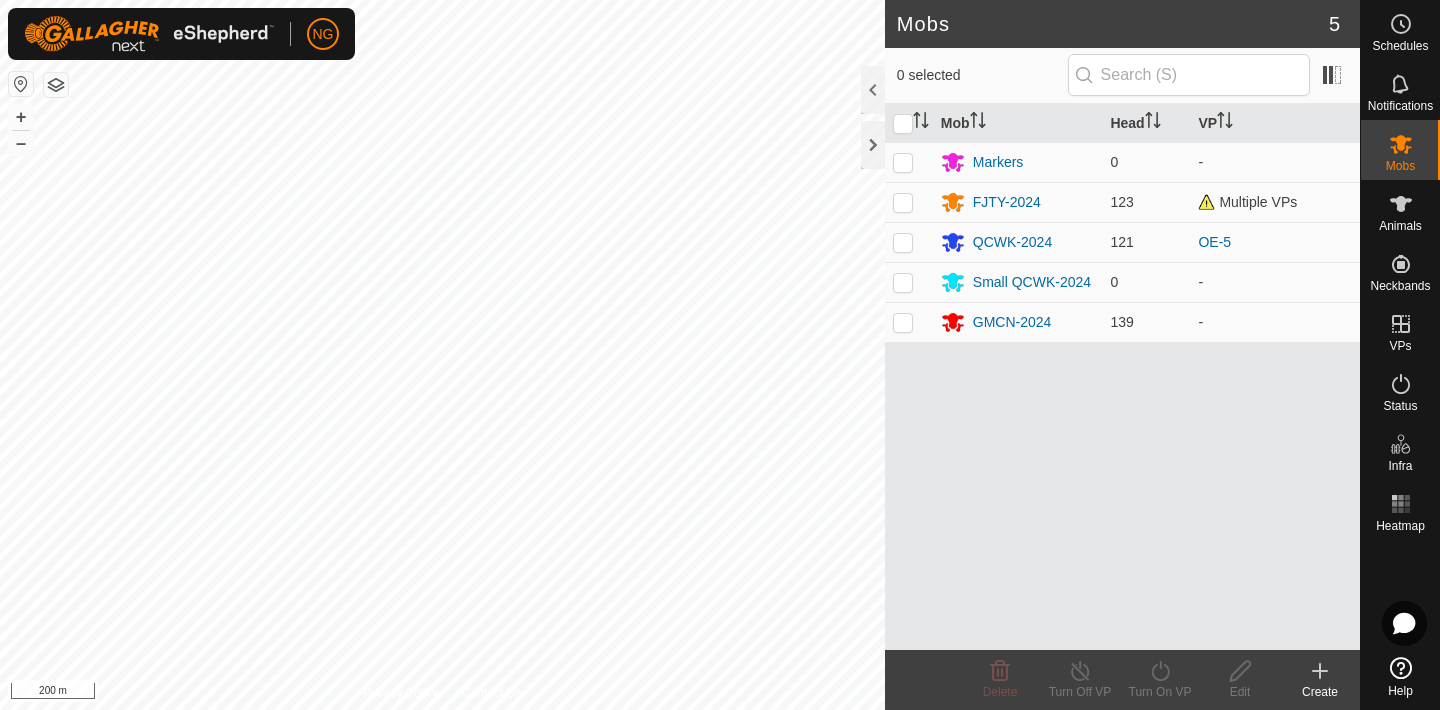 scroll, scrollTop: 0, scrollLeft: 0, axis: both 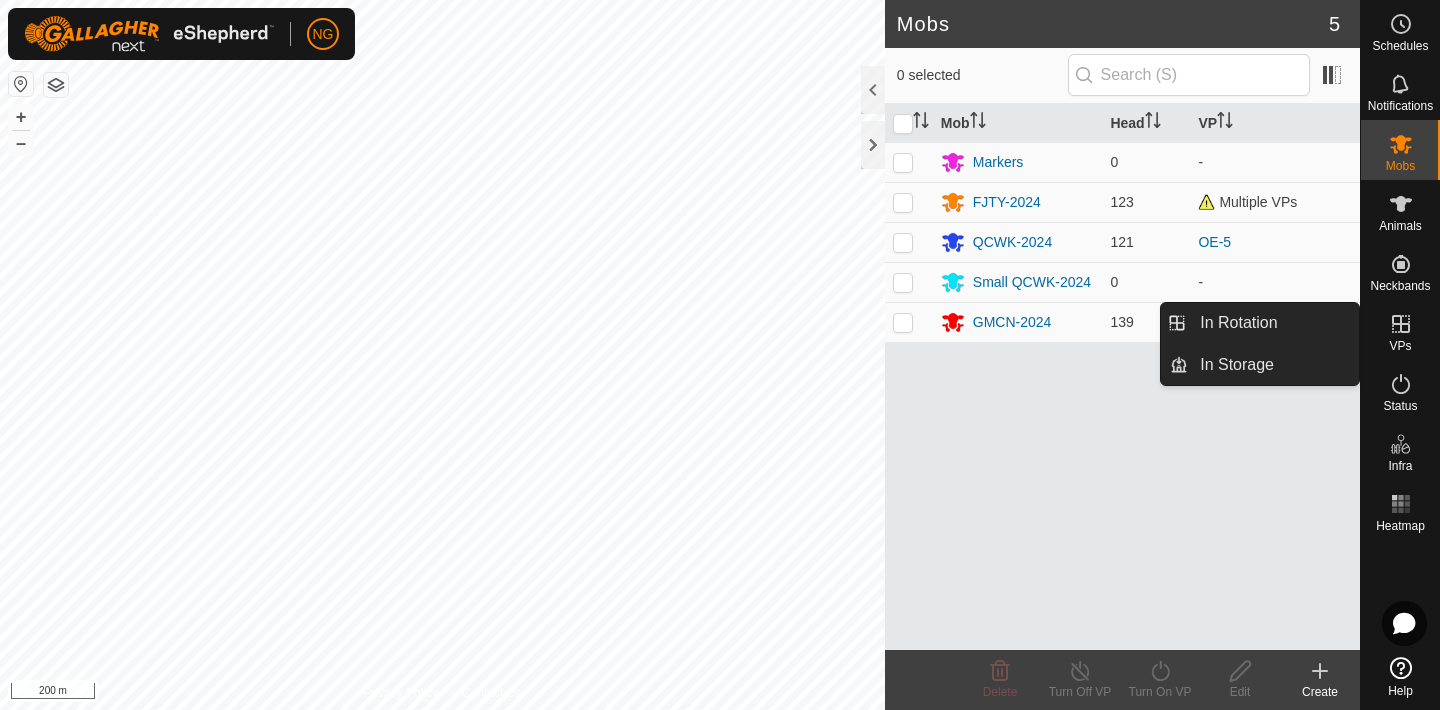 click 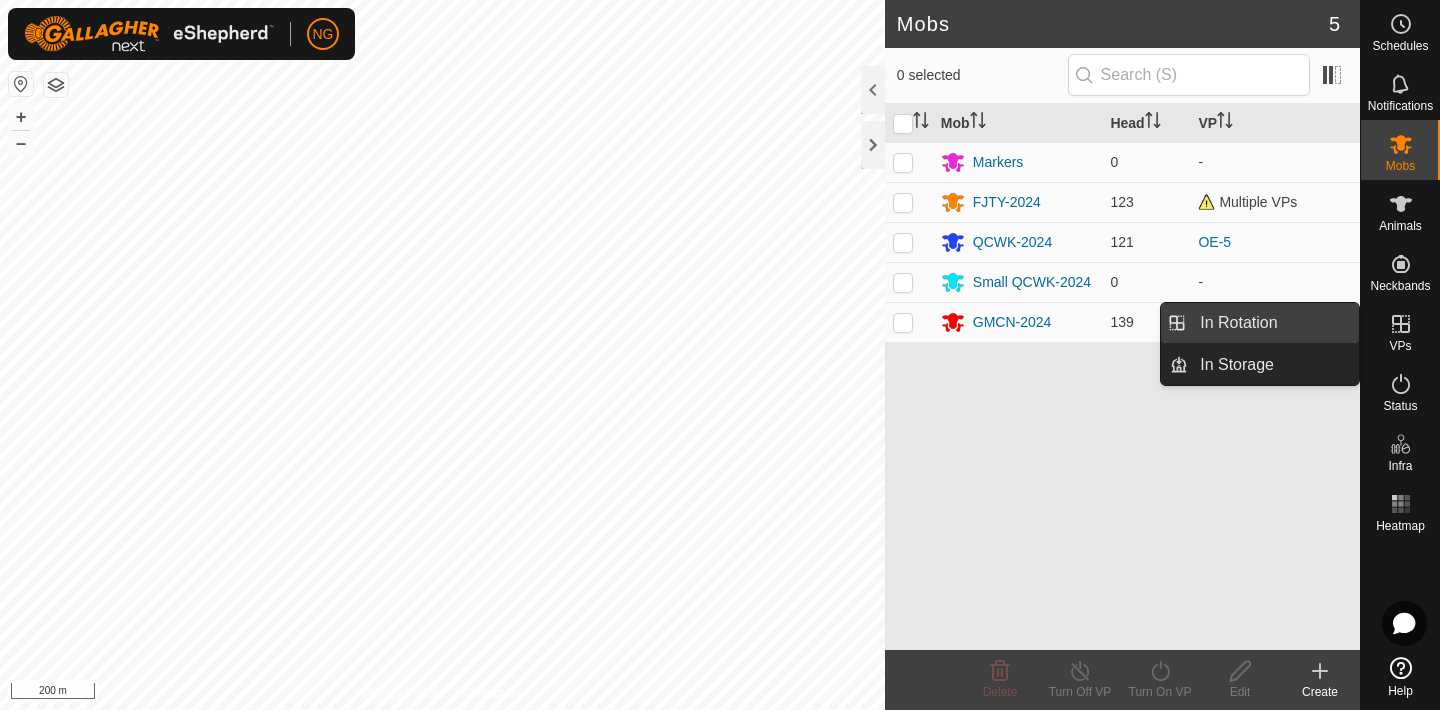 click on "In Rotation" at bounding box center (1273, 323) 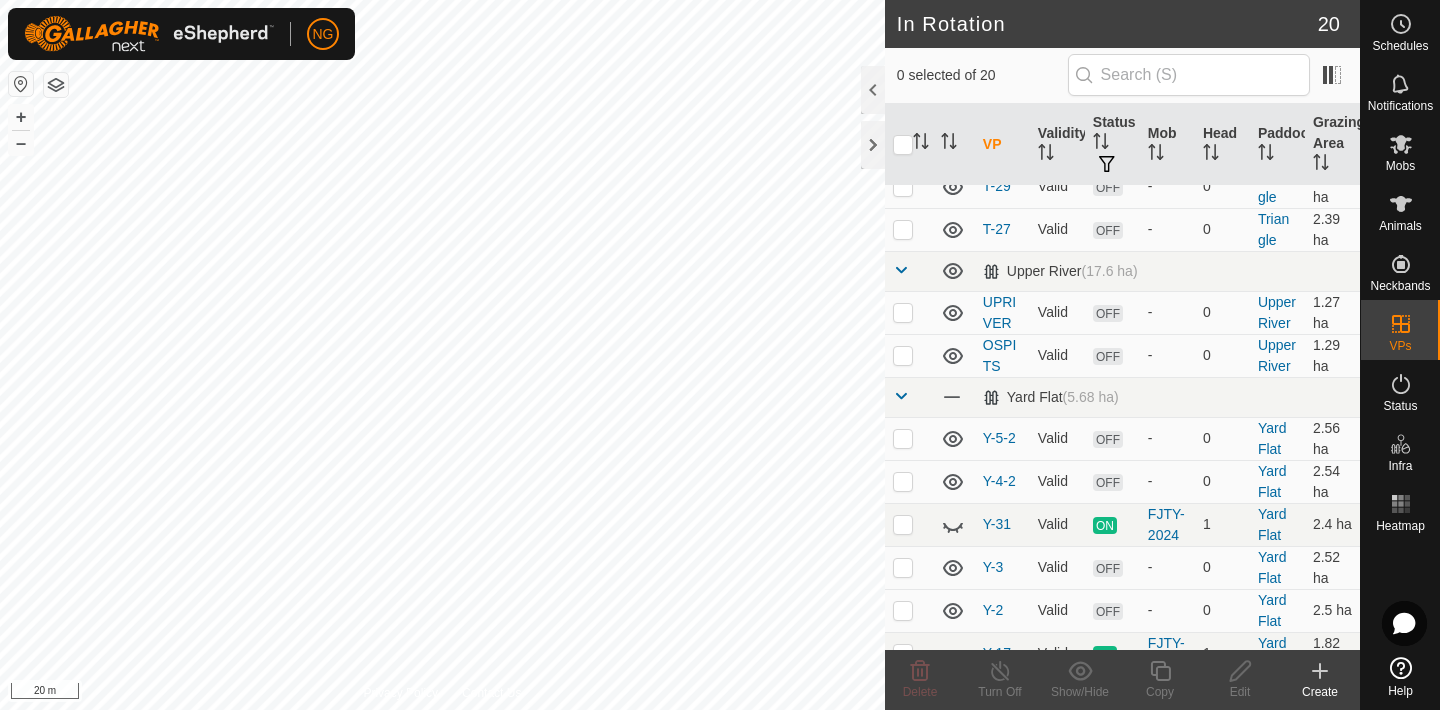 scroll, scrollTop: 737, scrollLeft: 0, axis: vertical 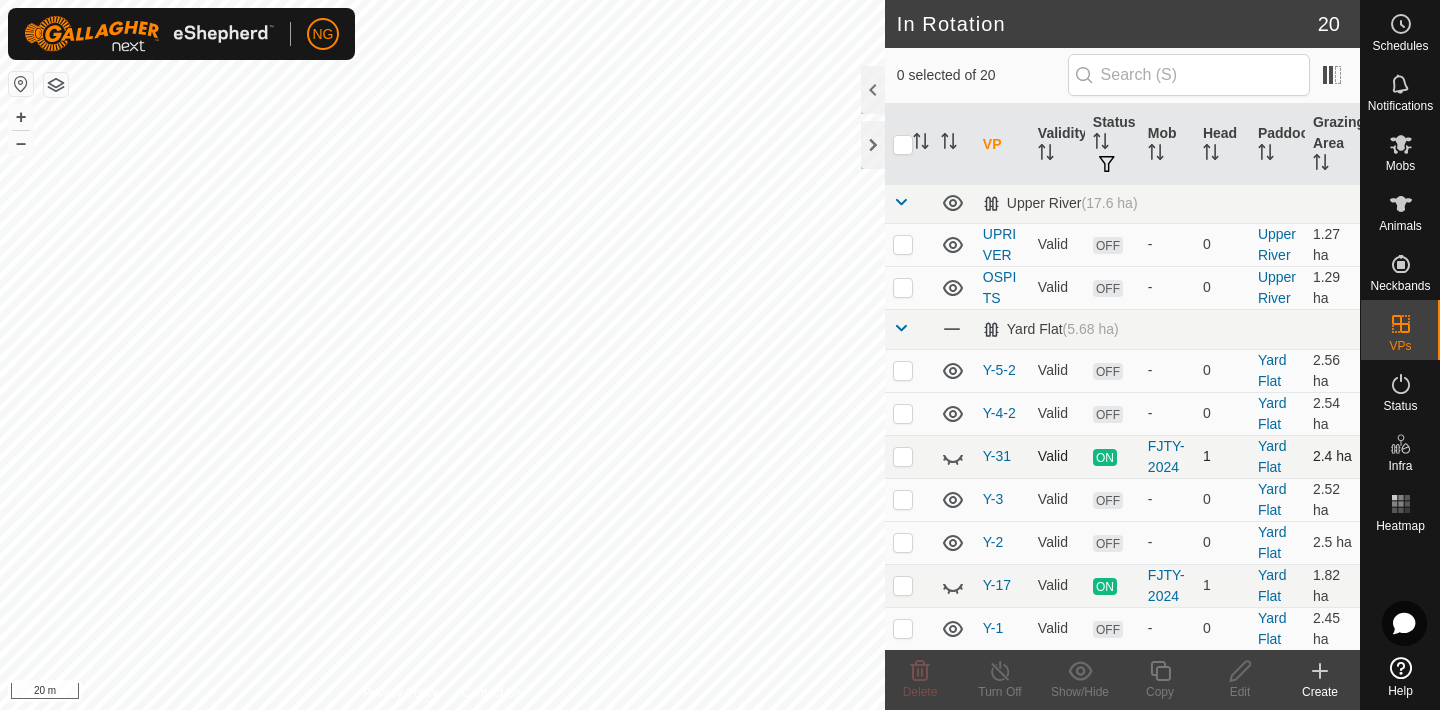 click at bounding box center [903, 456] 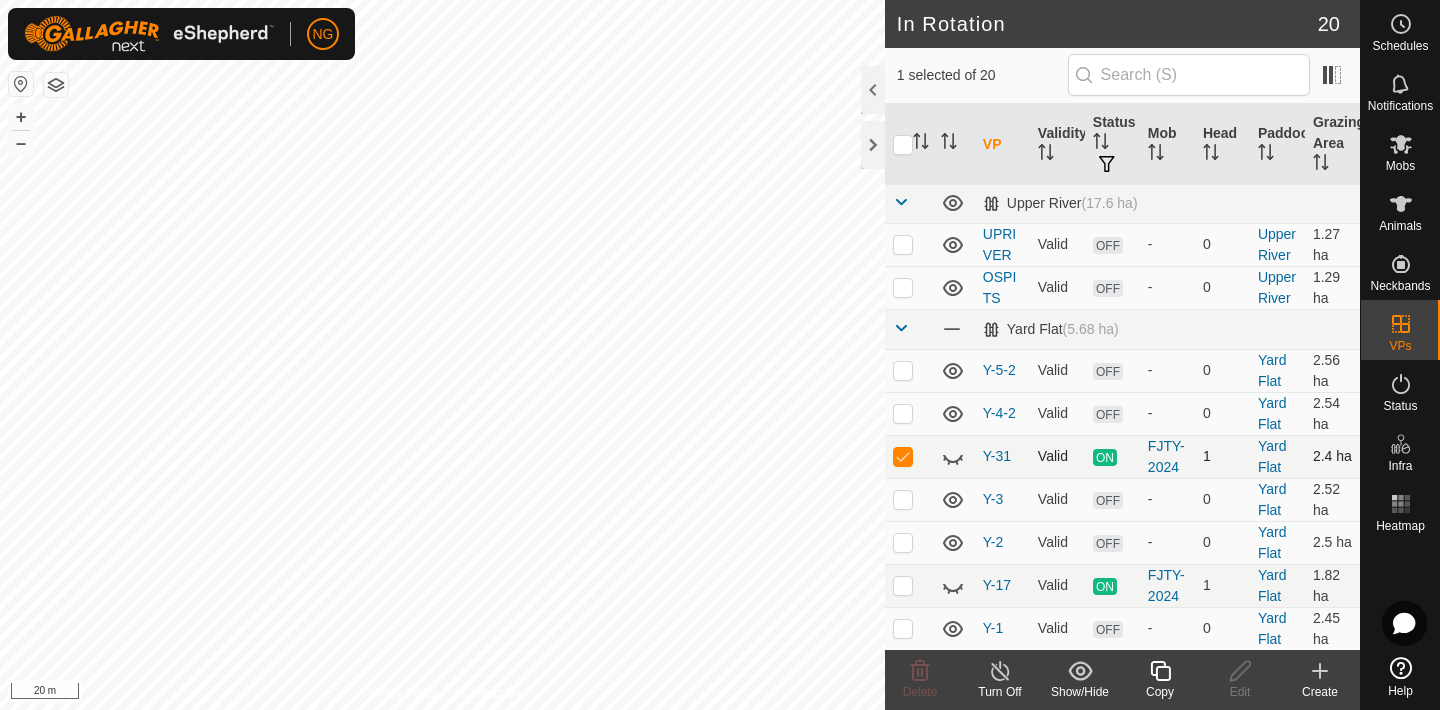 click at bounding box center [903, 456] 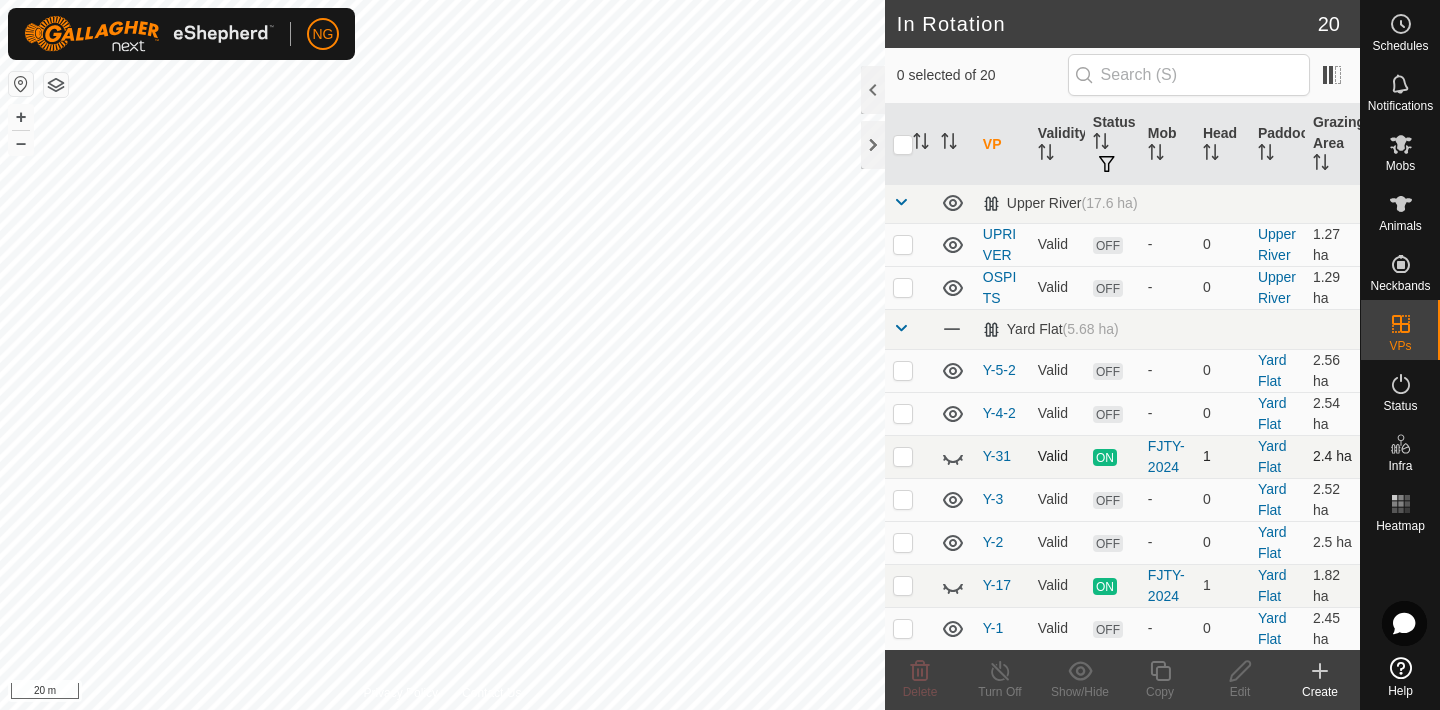 click 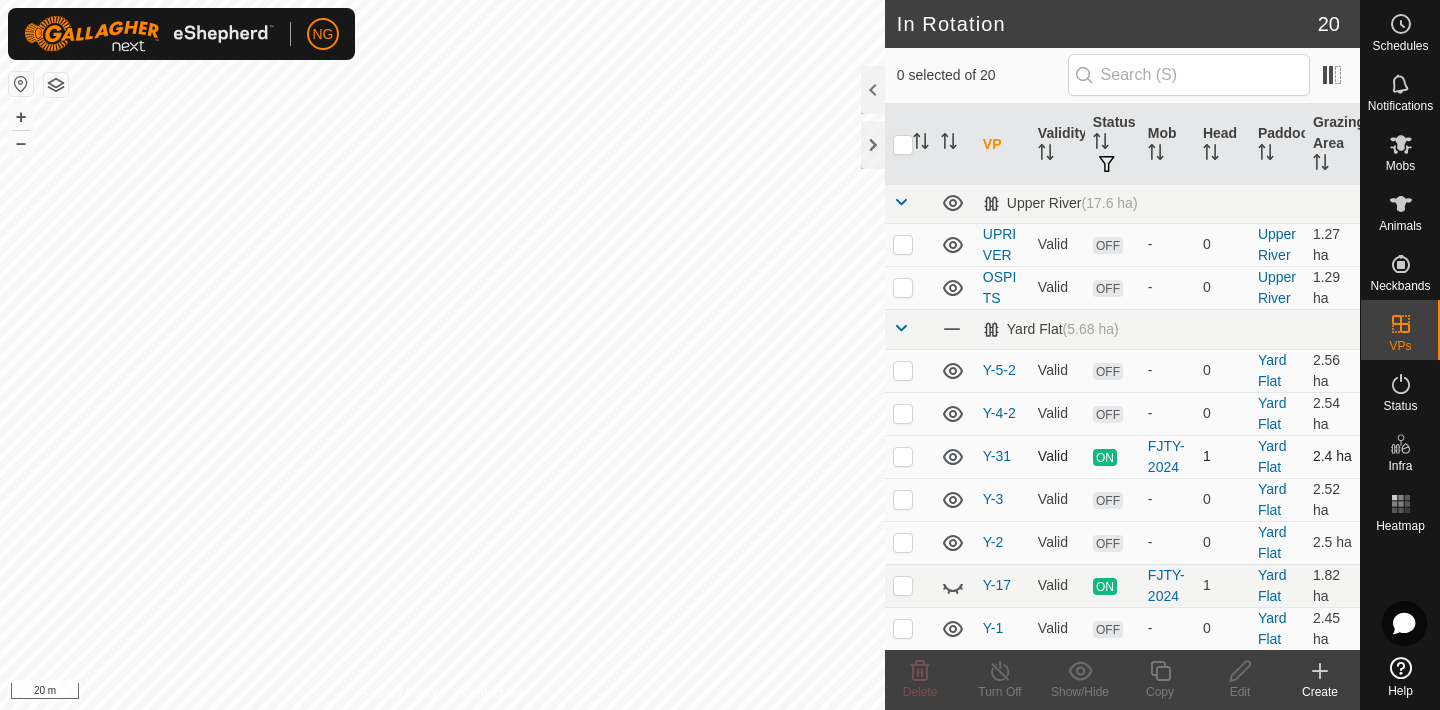 click at bounding box center (903, 456) 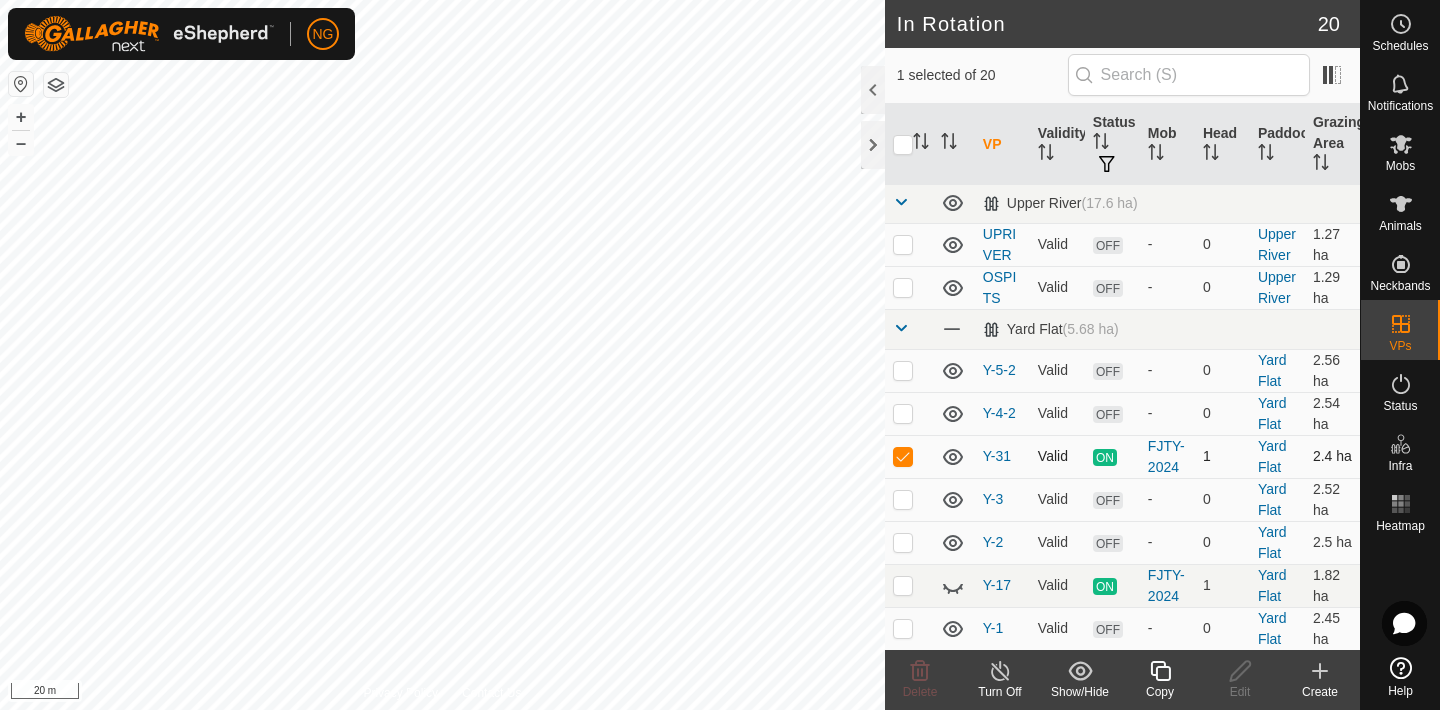 click at bounding box center [903, 456] 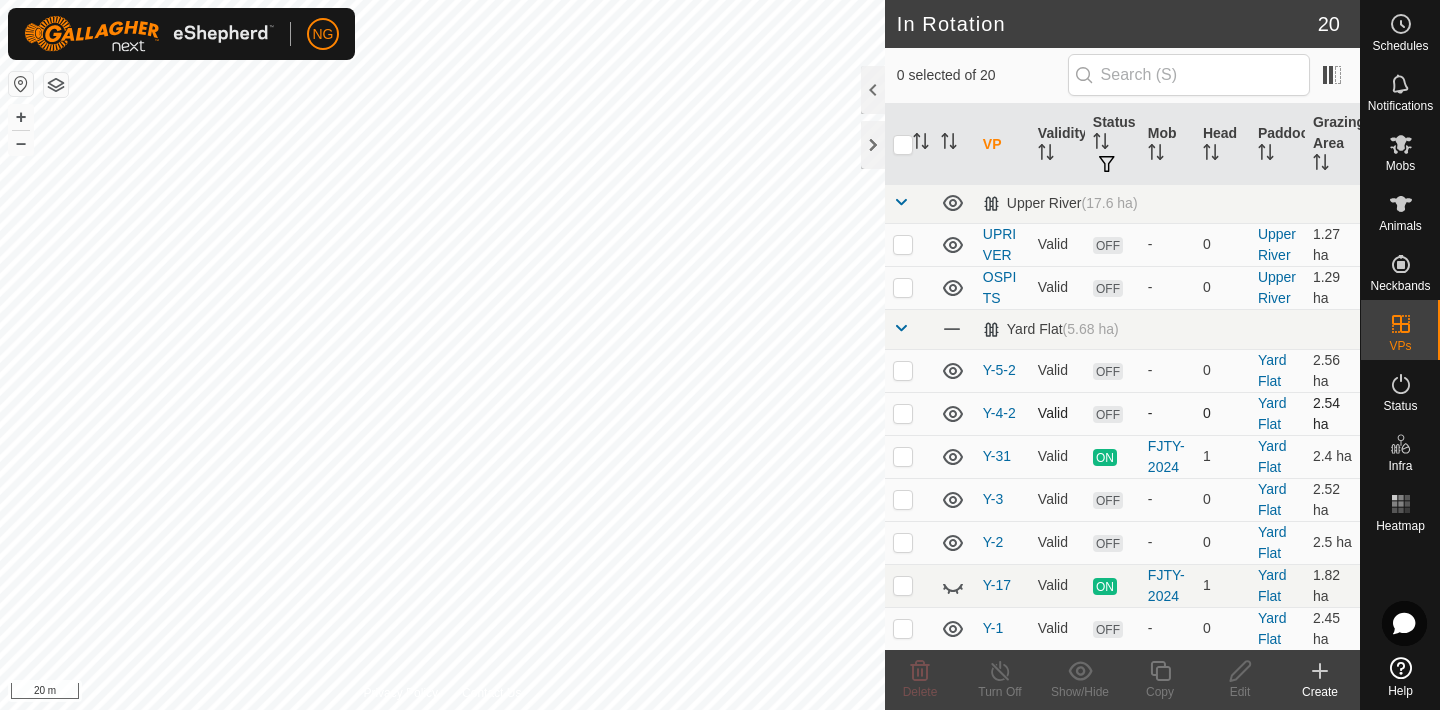 click at bounding box center [903, 413] 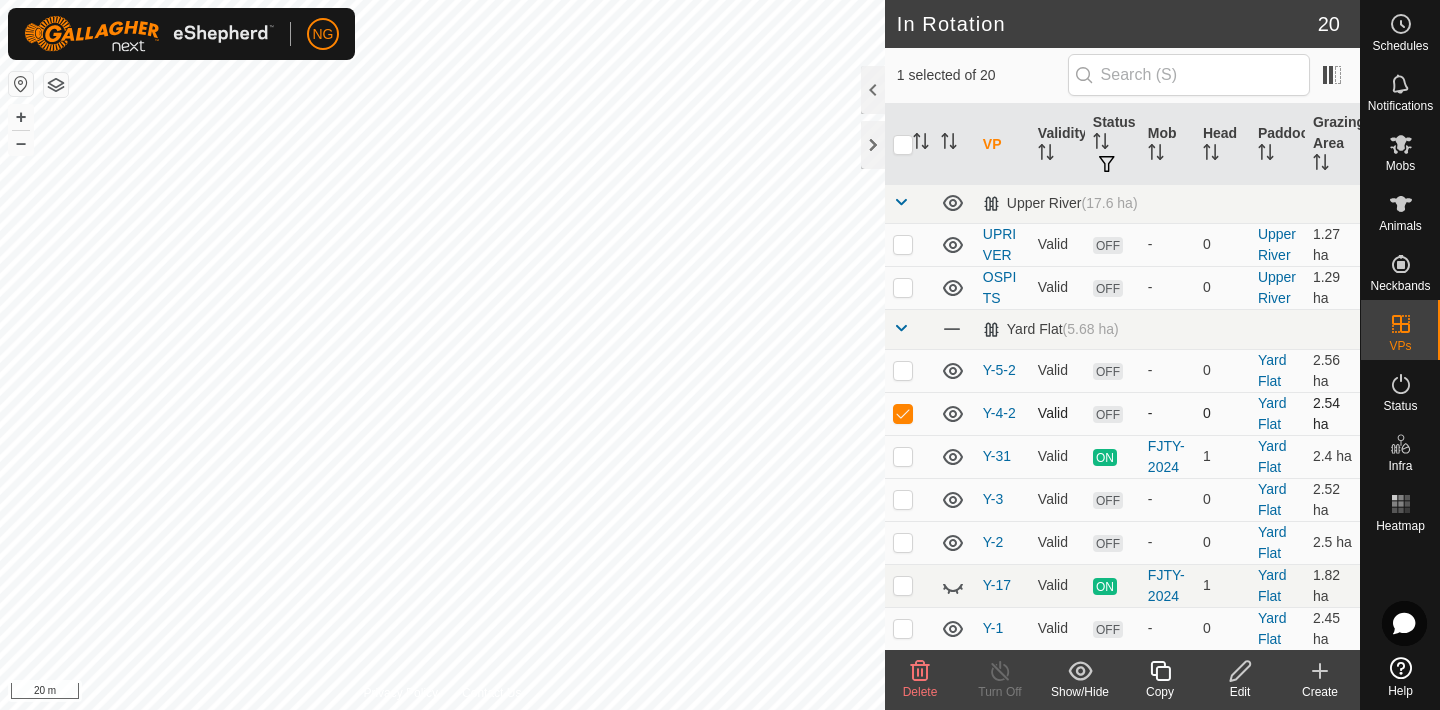 click at bounding box center [903, 413] 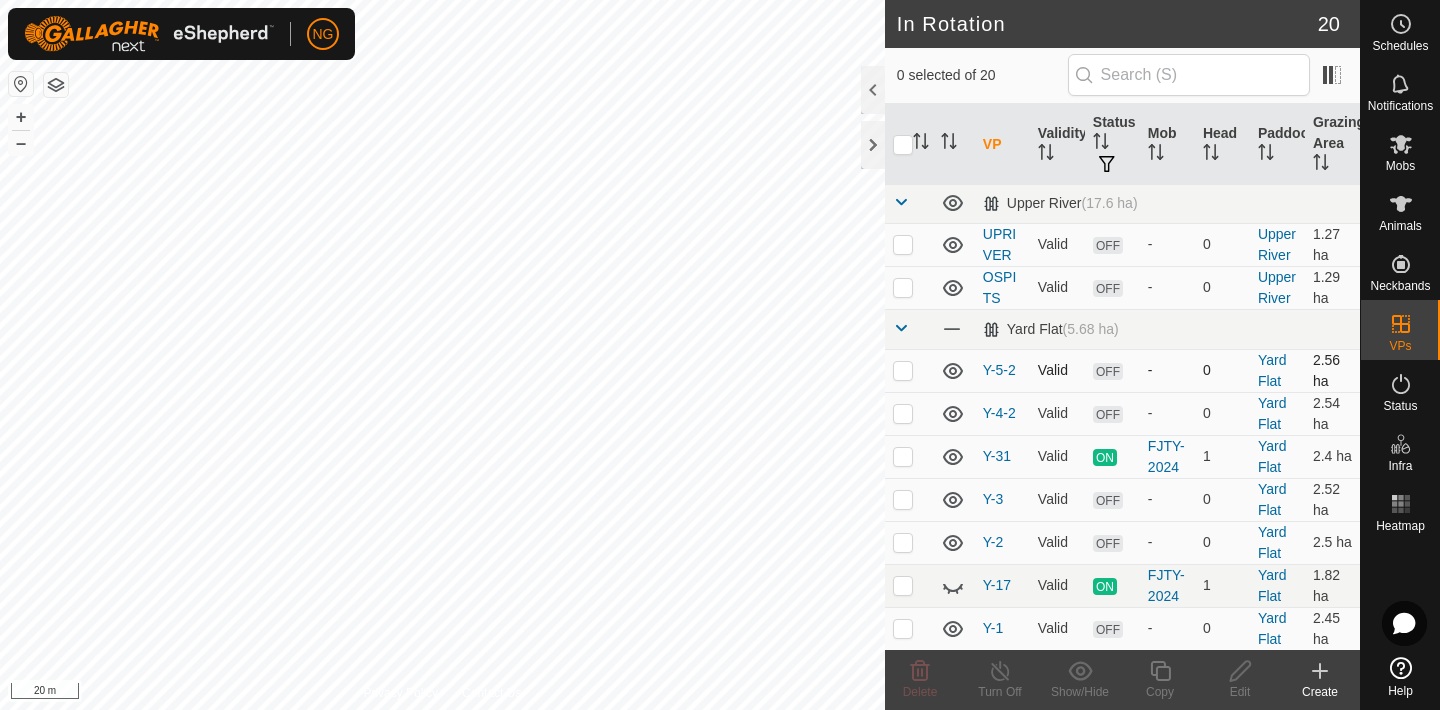 click at bounding box center [903, 370] 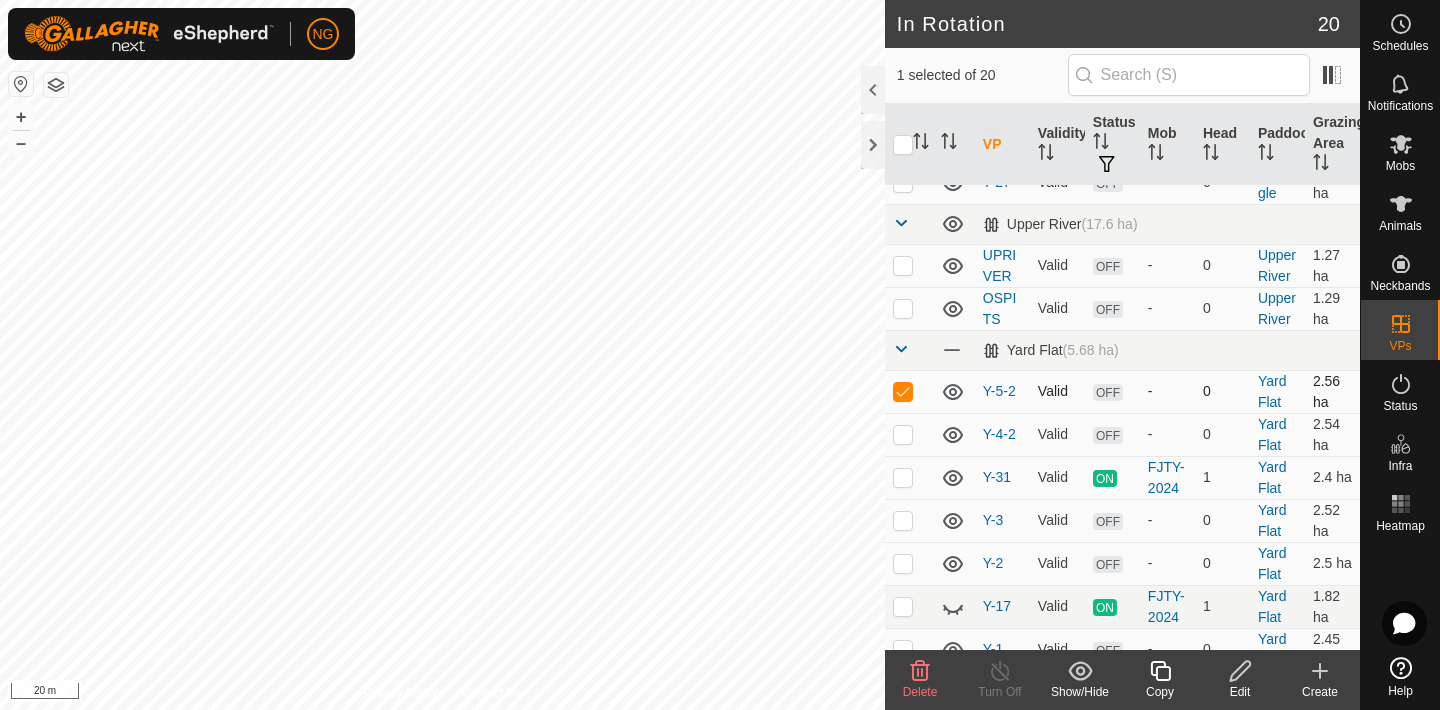 scroll, scrollTop: 737, scrollLeft: 0, axis: vertical 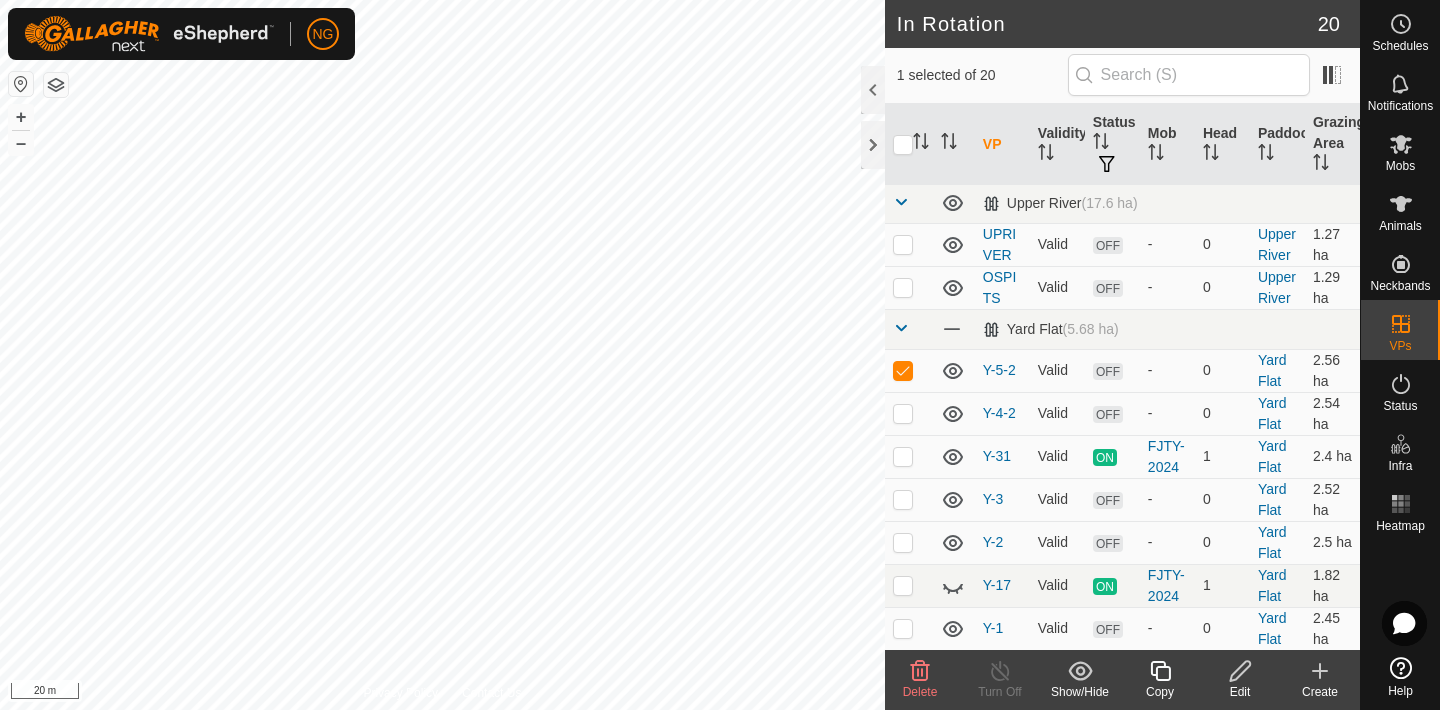 click 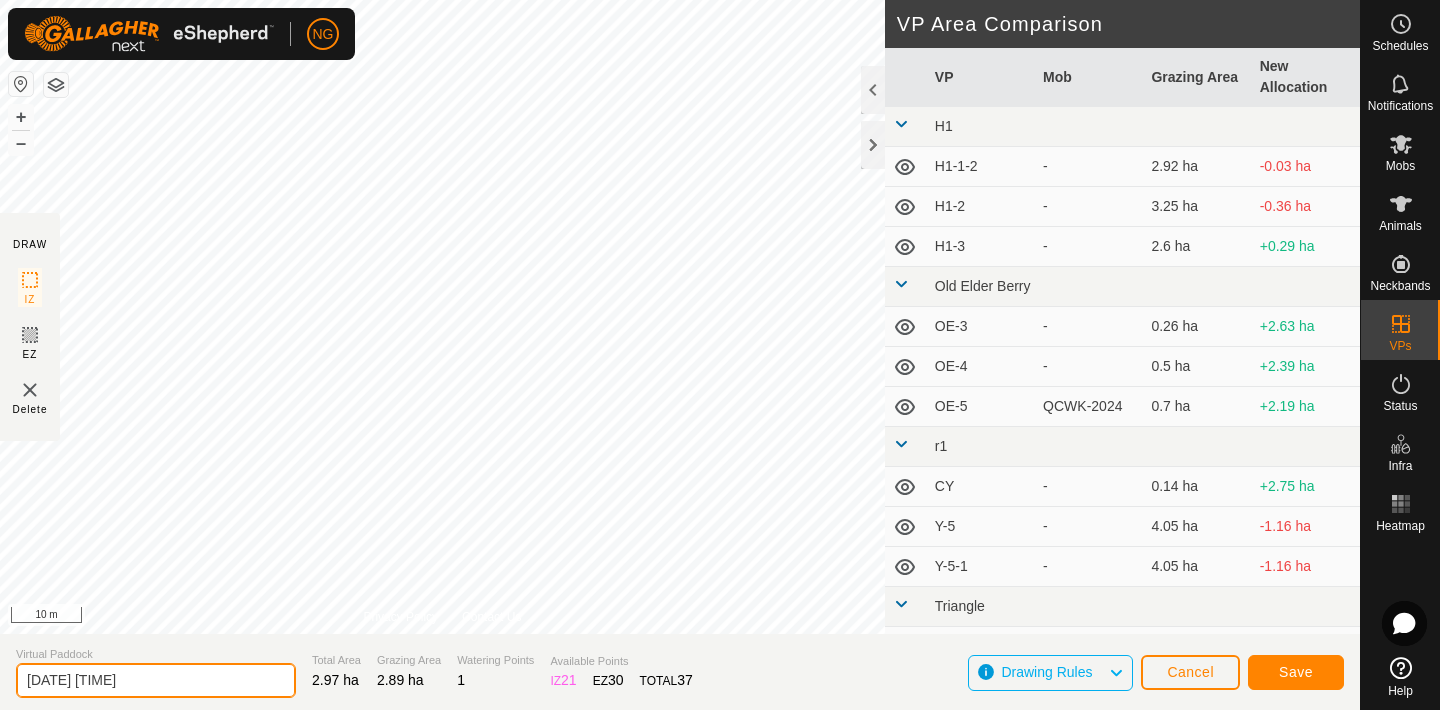 click on "[DATE] [TIME]" 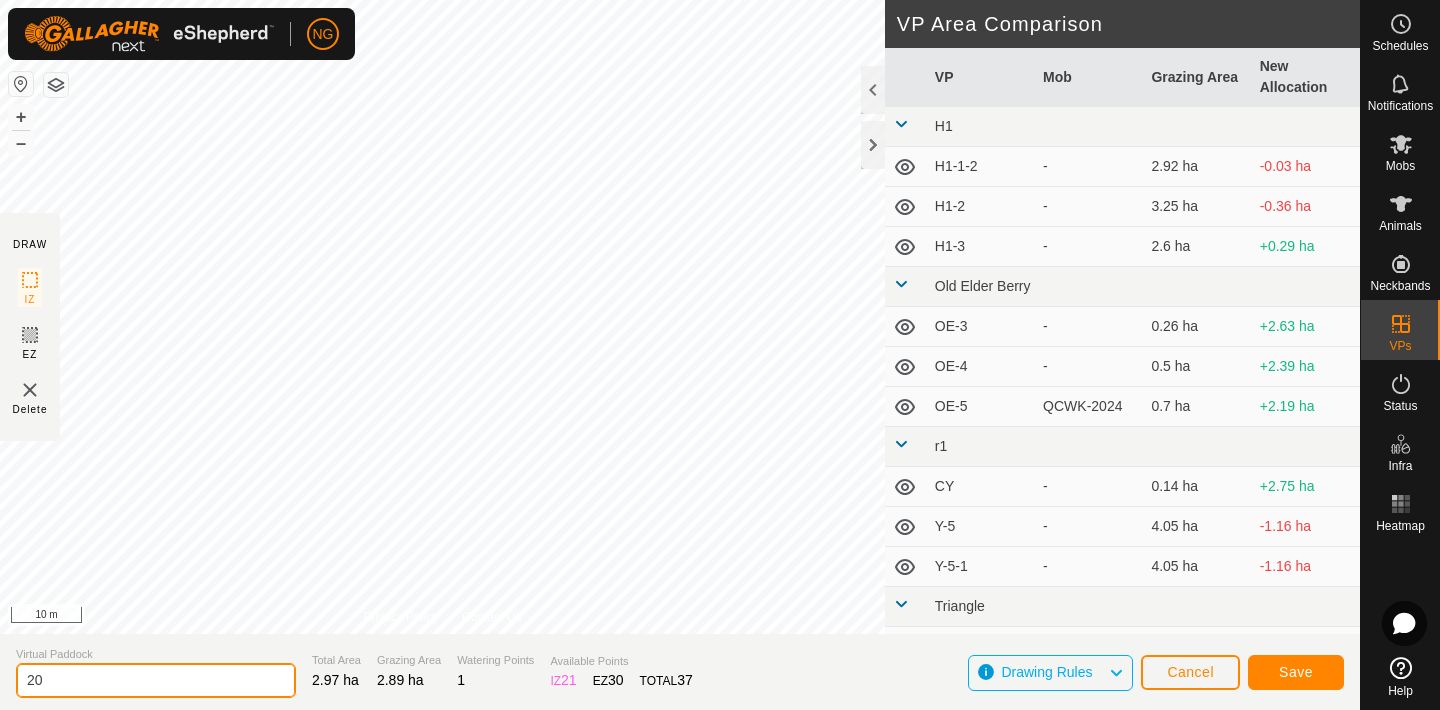 type on "2" 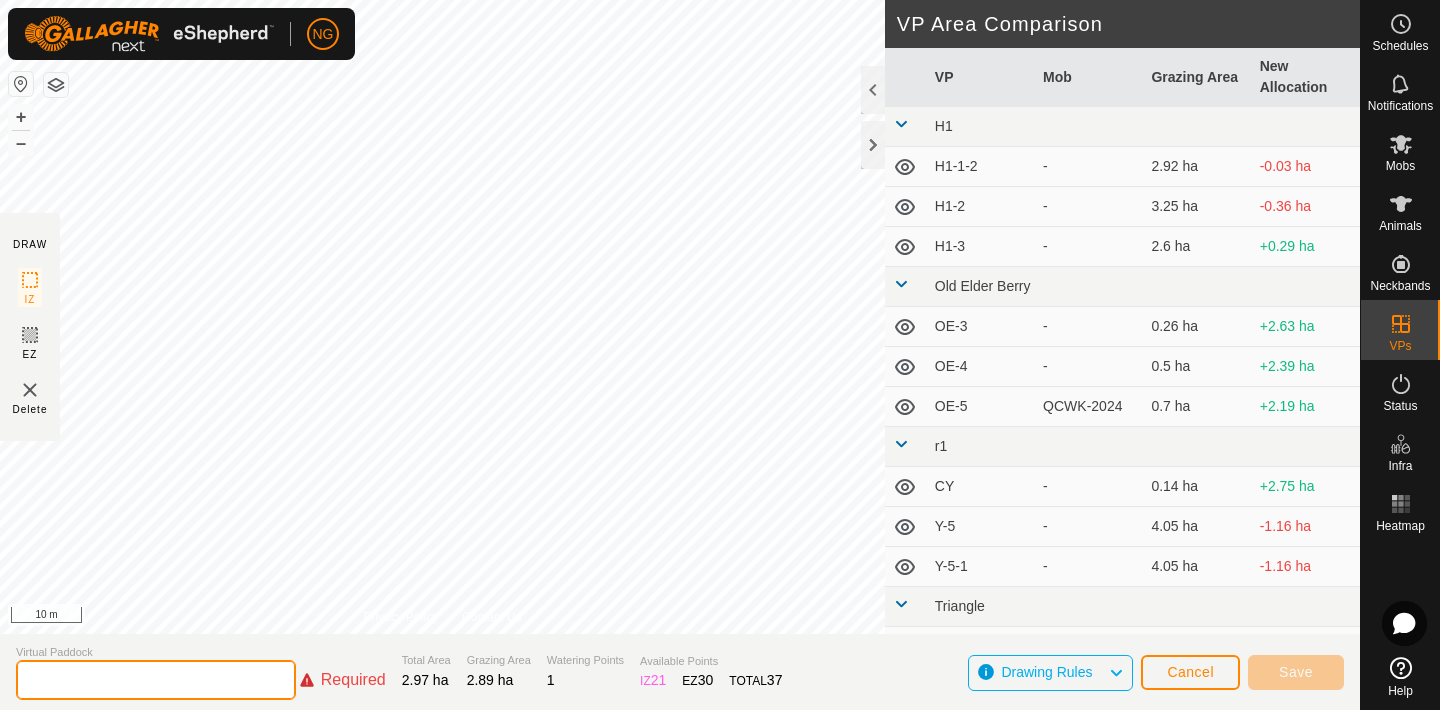 type on "y" 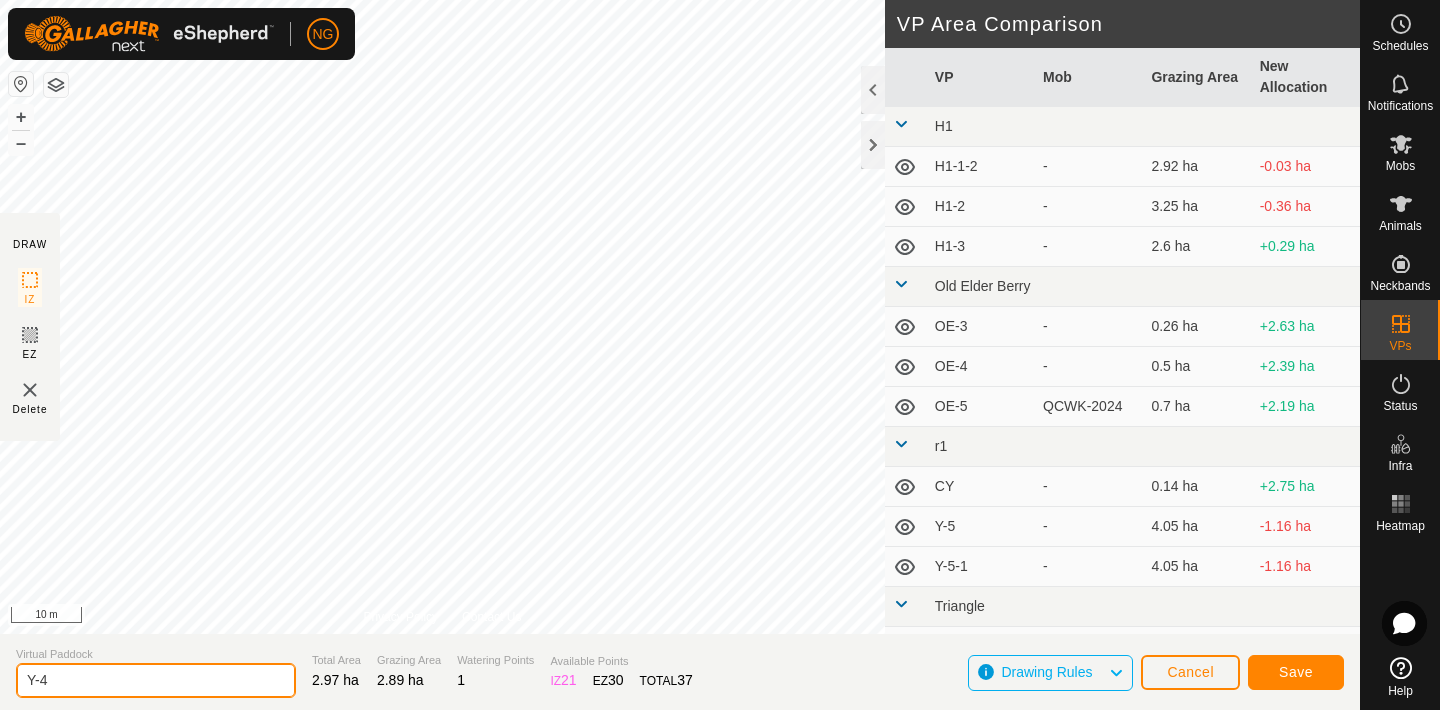 type on "Y-4" 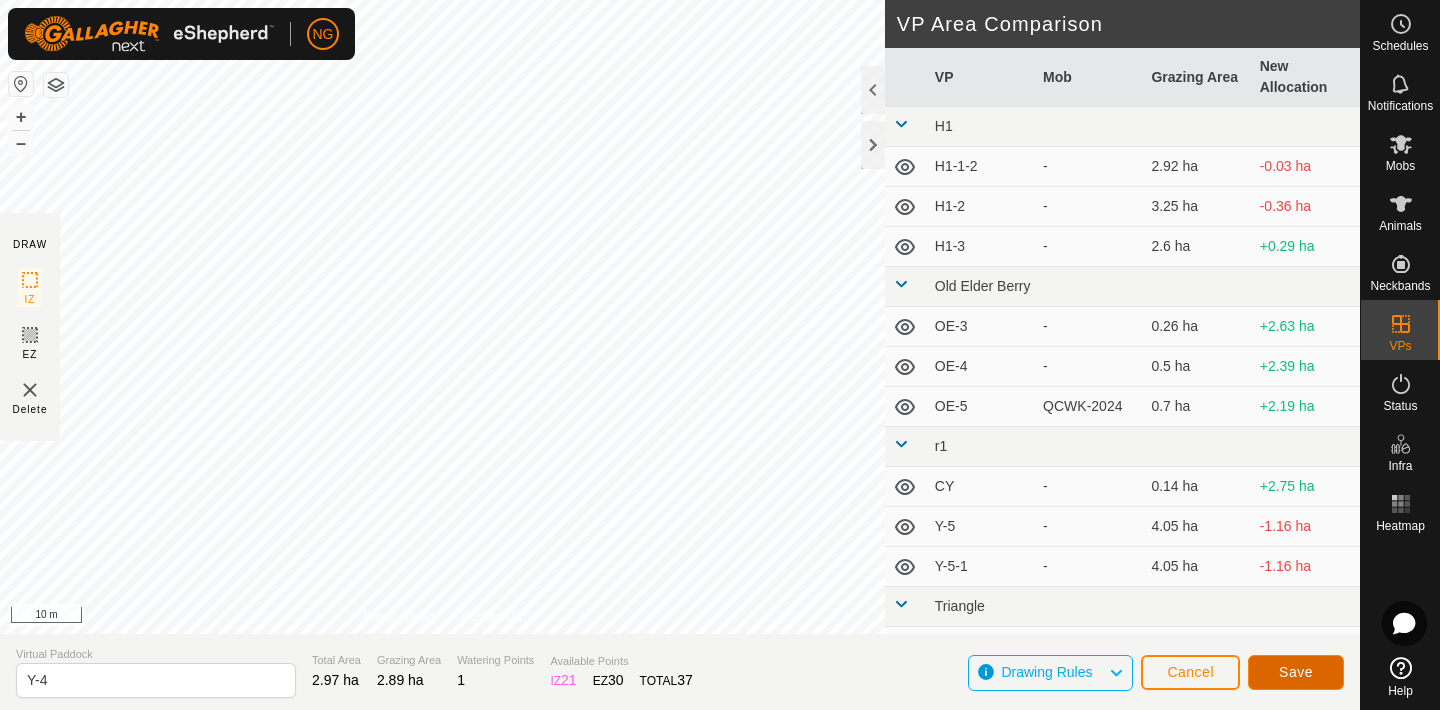 click on "Save" 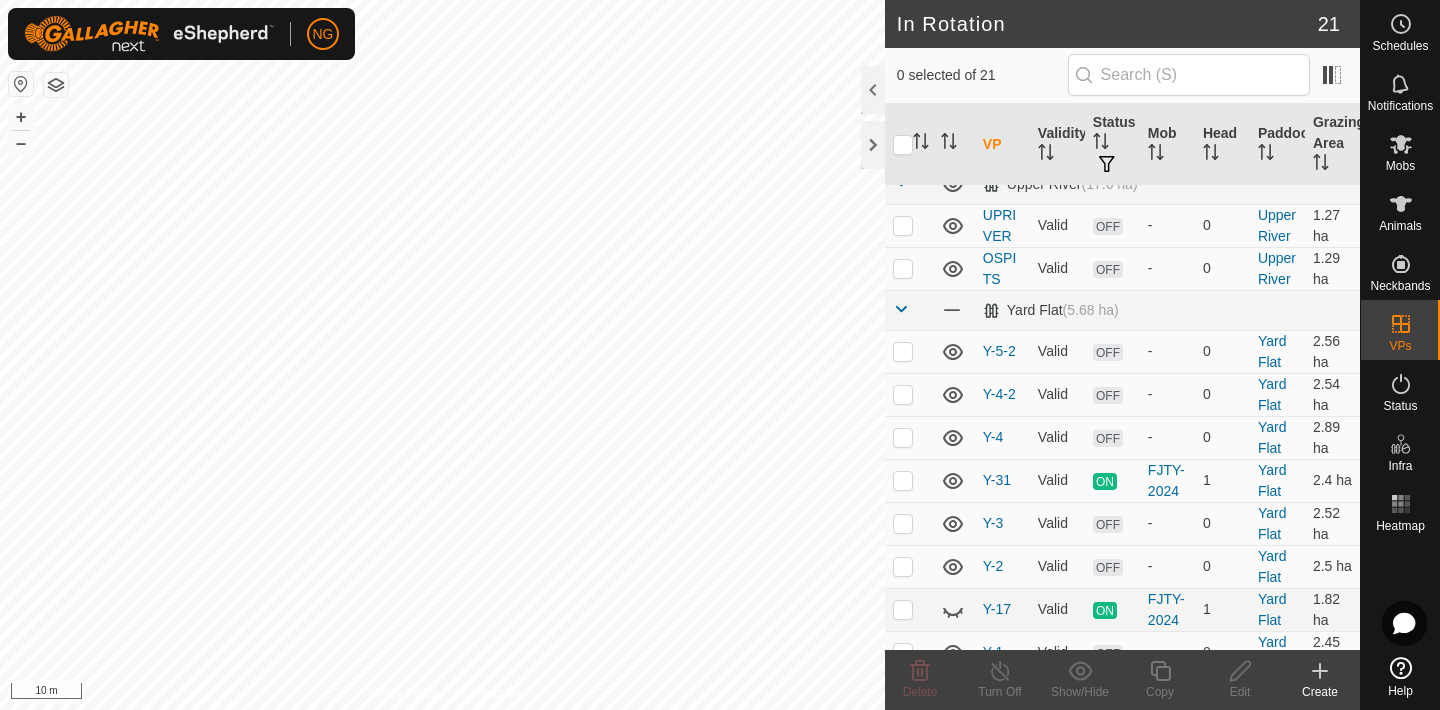 scroll, scrollTop: 780, scrollLeft: 0, axis: vertical 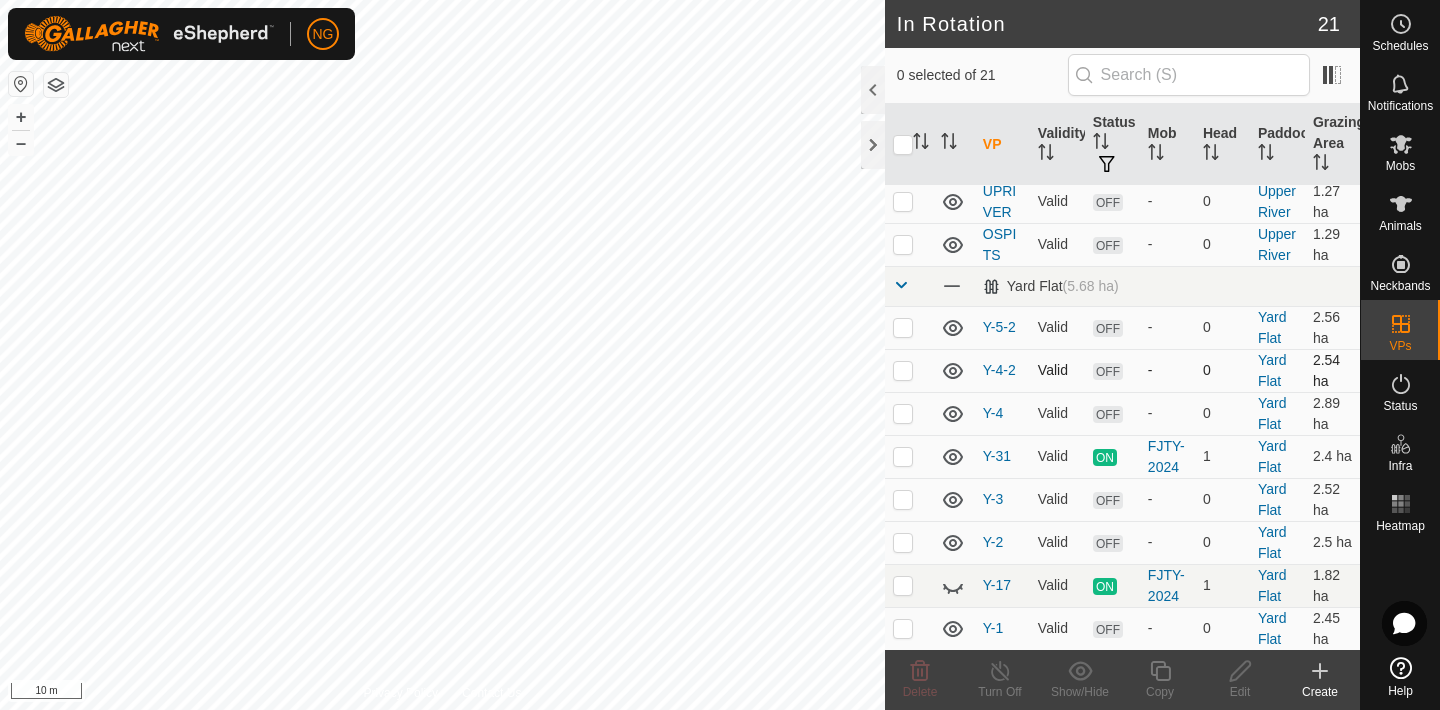 click at bounding box center [903, 370] 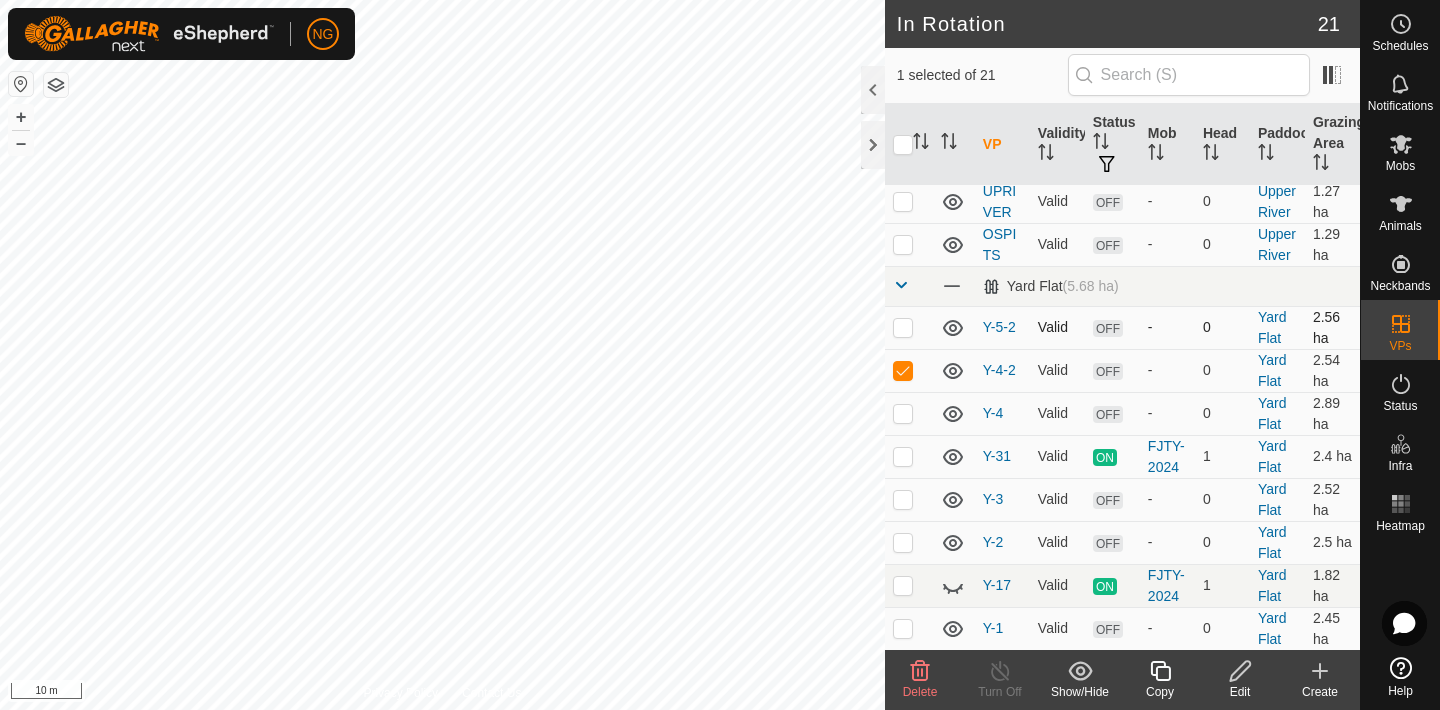 click at bounding box center [903, 327] 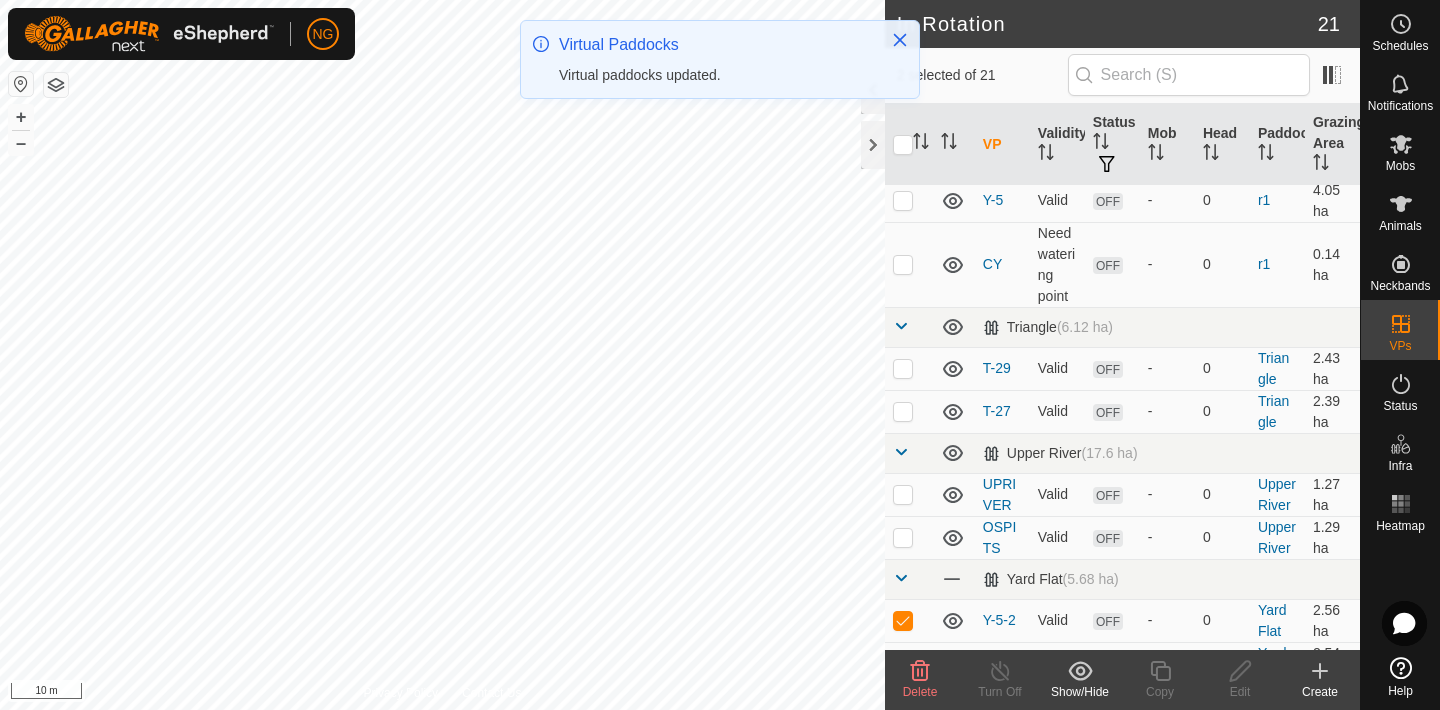 scroll, scrollTop: 780, scrollLeft: 0, axis: vertical 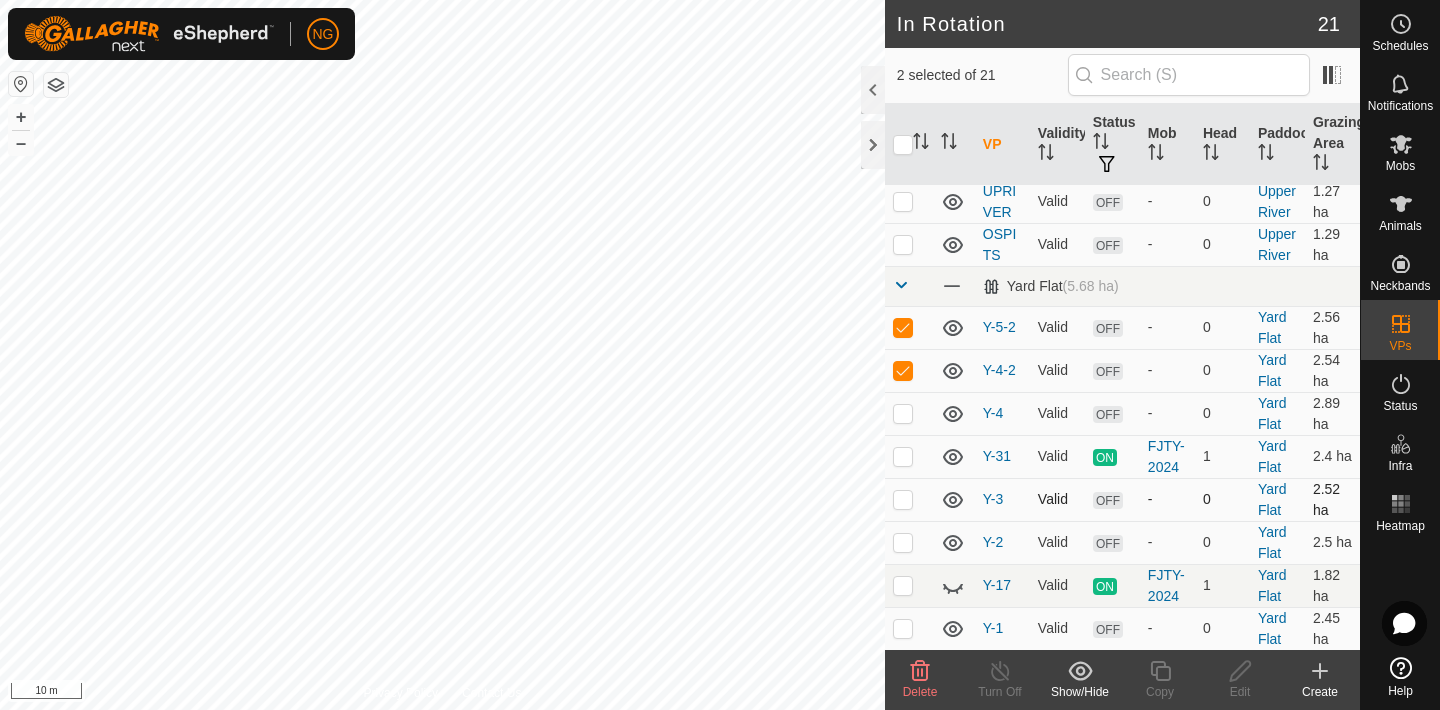 click at bounding box center (903, 499) 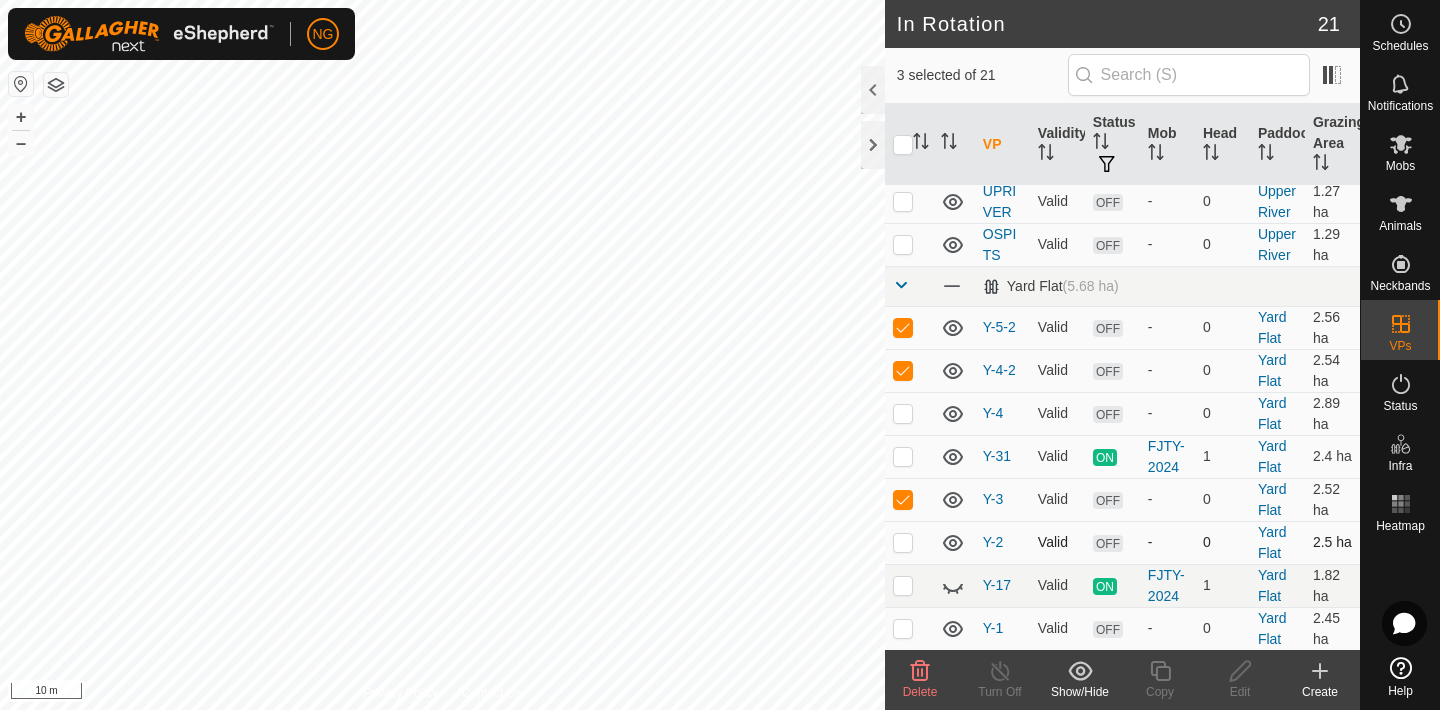 click at bounding box center [903, 542] 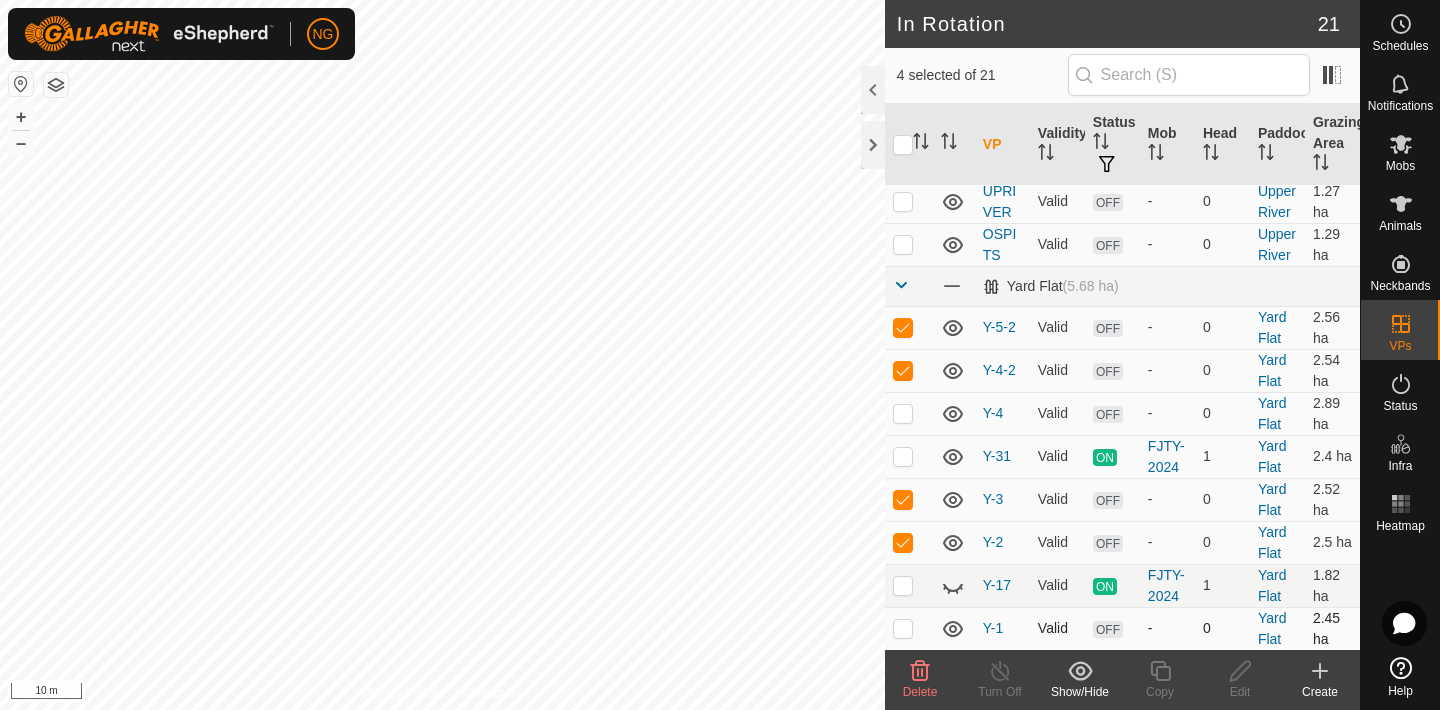 click at bounding box center [903, 628] 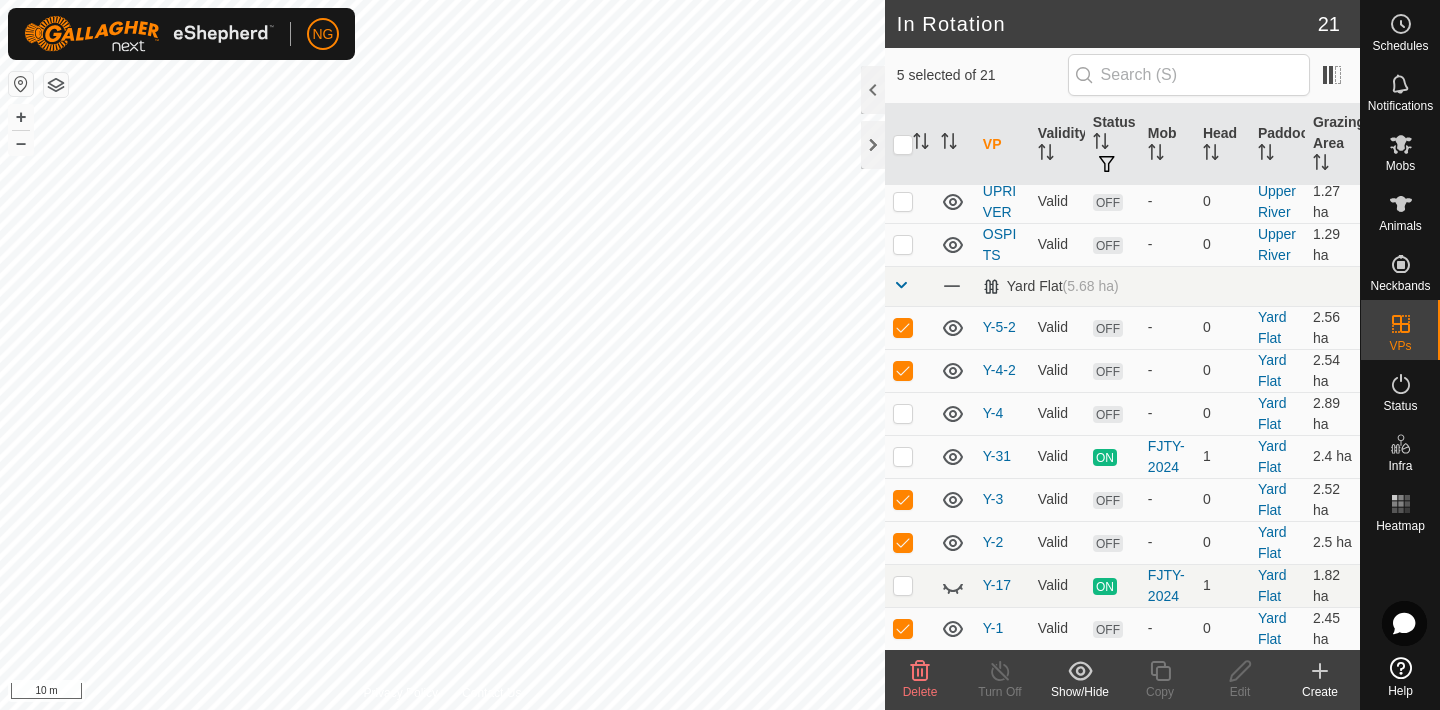 click 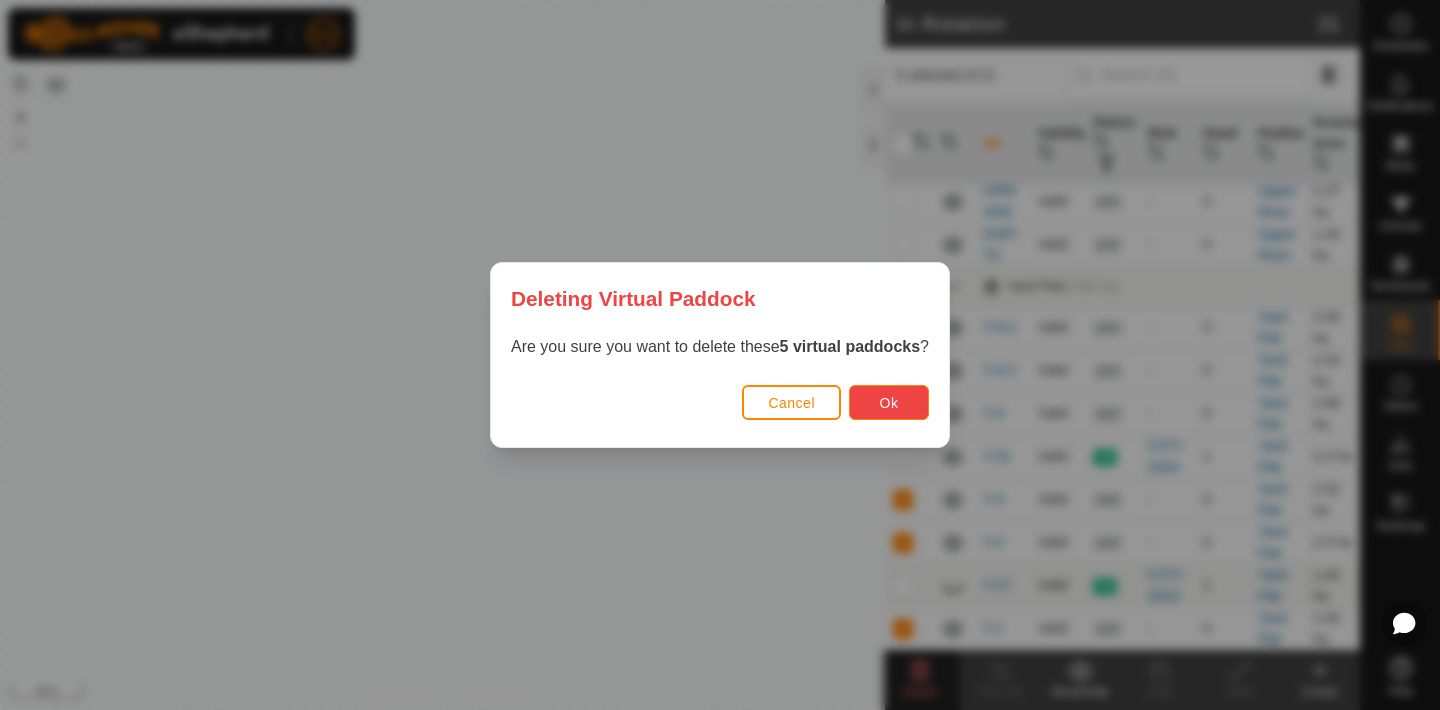 click on "Ok" at bounding box center [889, 403] 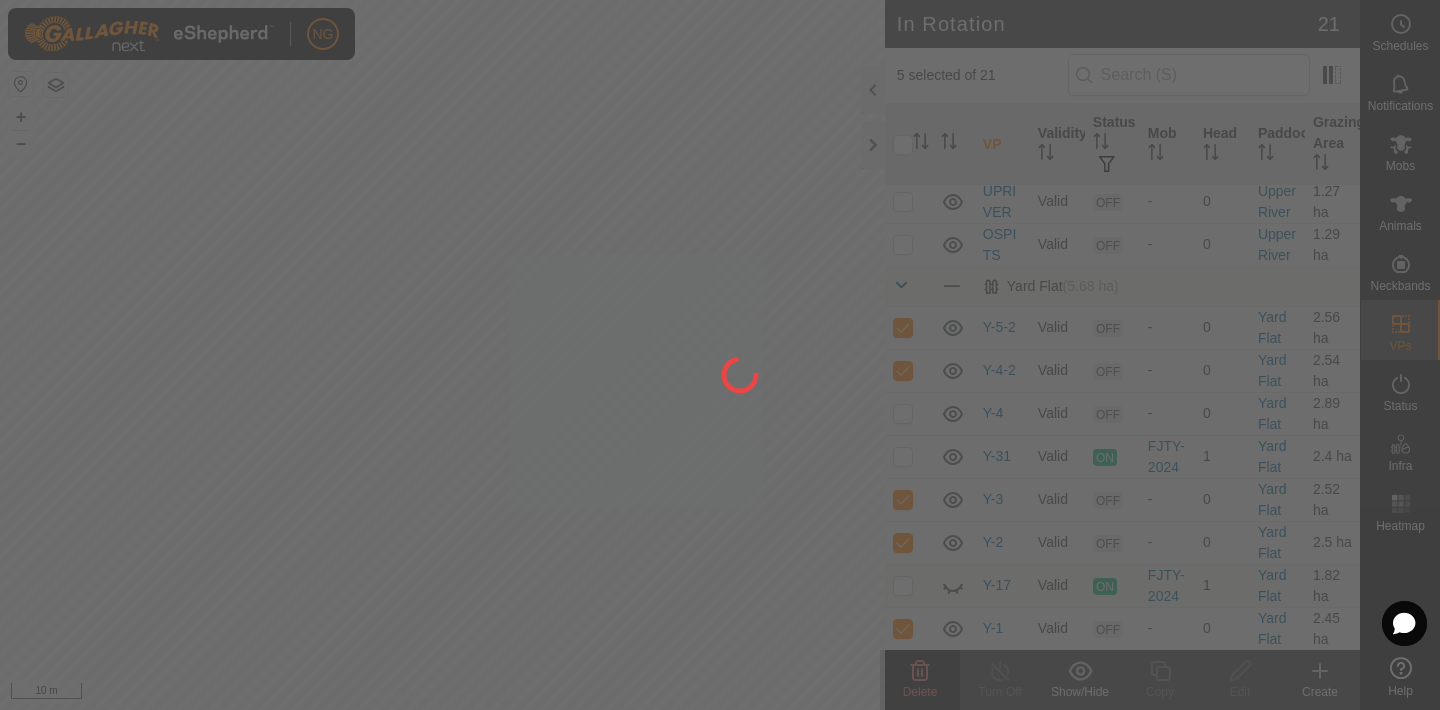 checkbox on "false" 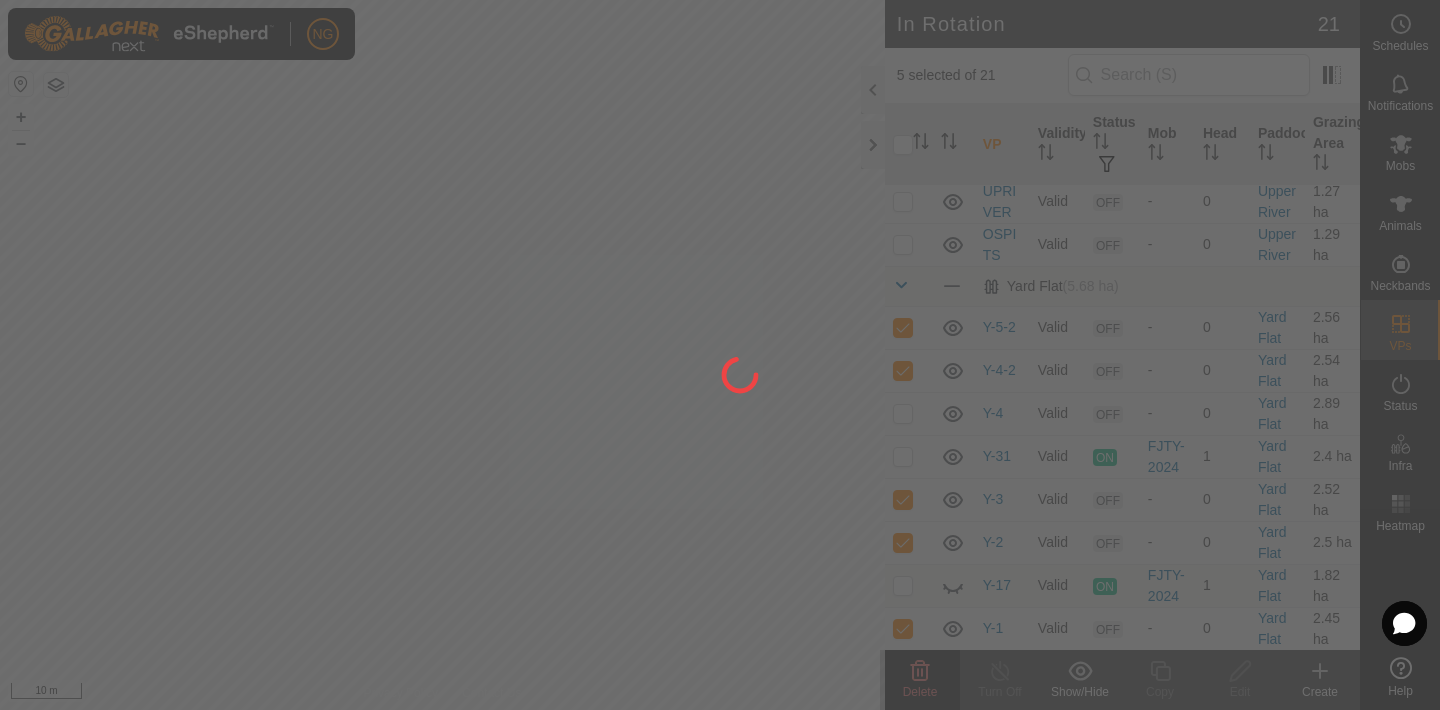checkbox on "false" 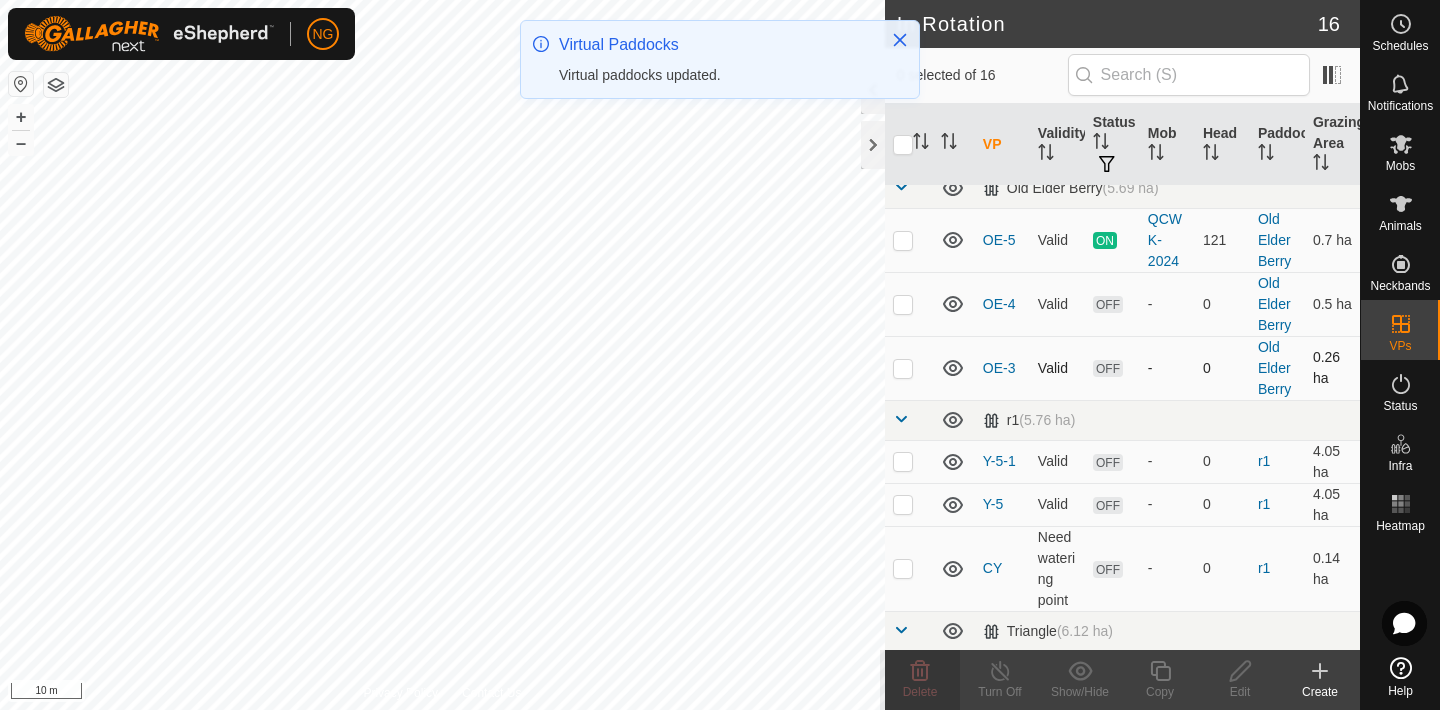scroll, scrollTop: 565, scrollLeft: 0, axis: vertical 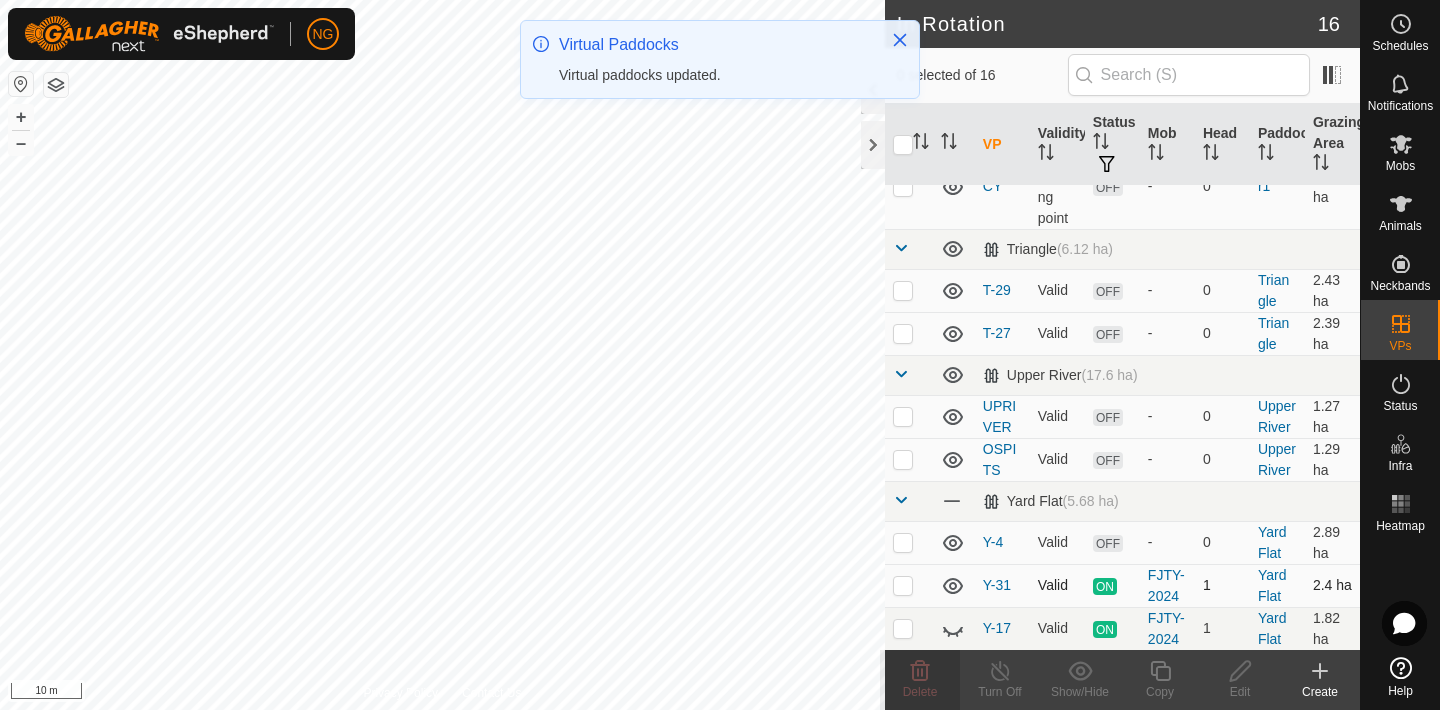 click at bounding box center [903, 585] 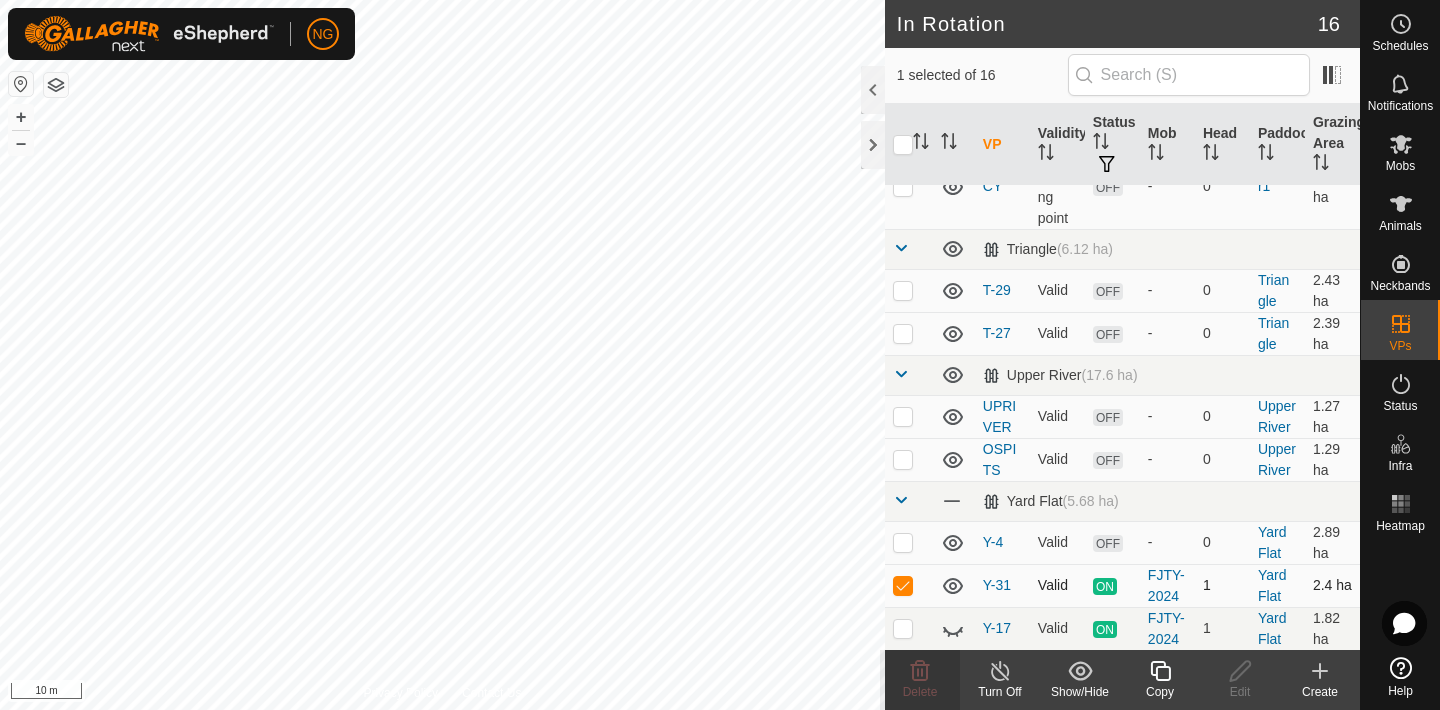 click at bounding box center (903, 585) 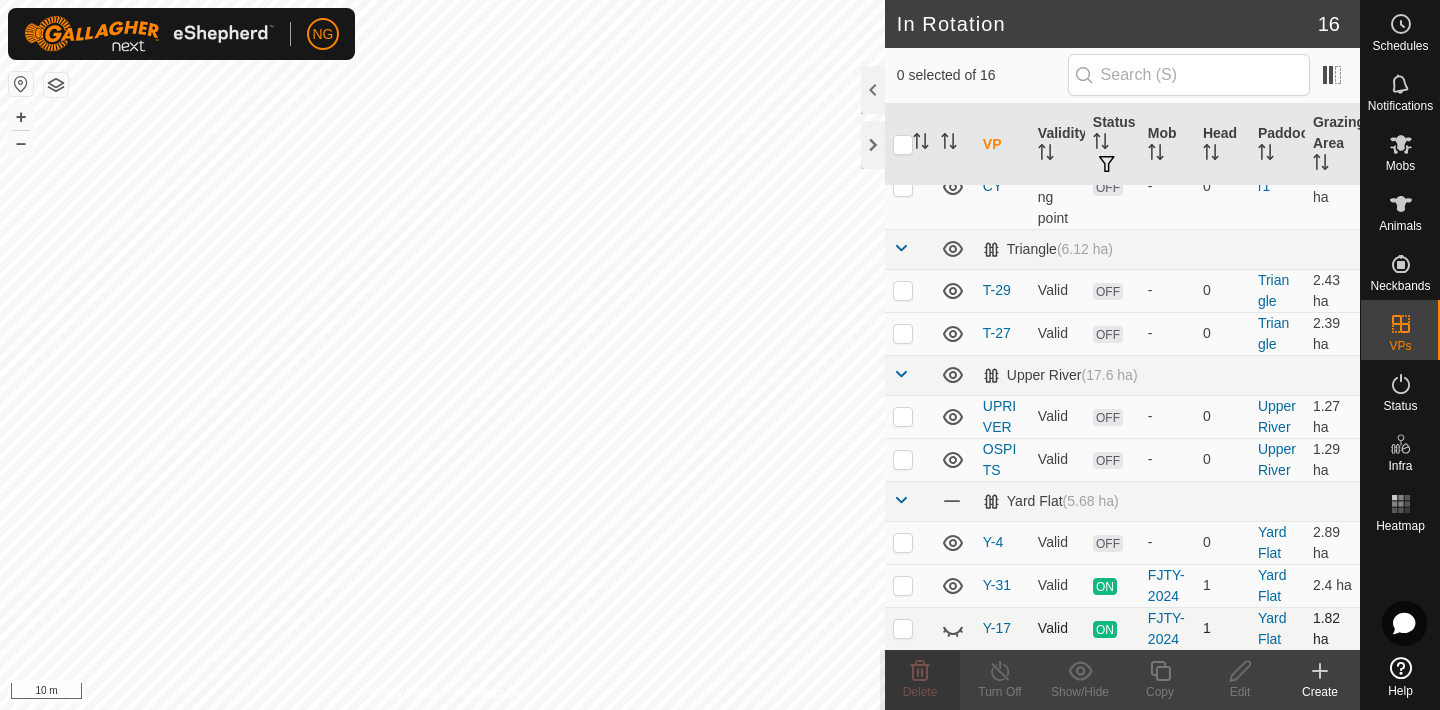 click at bounding box center (903, 628) 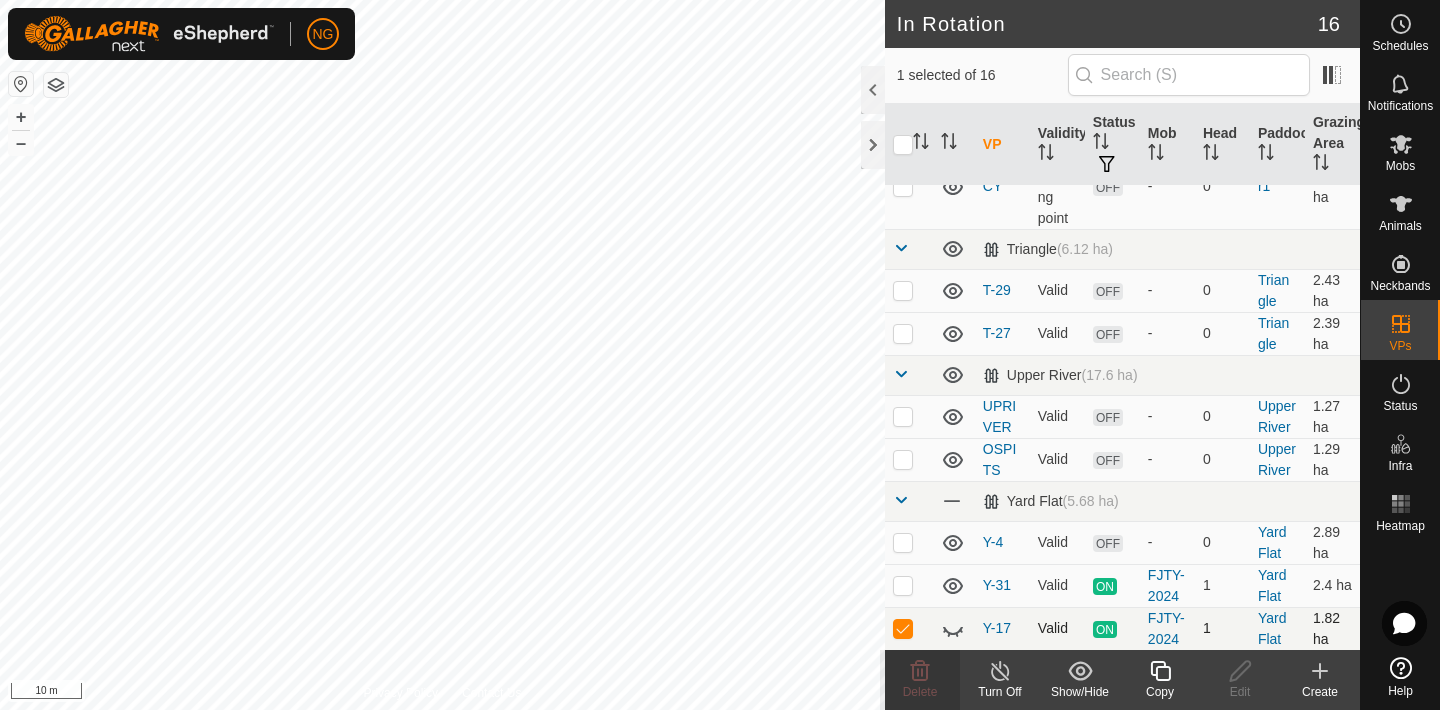 click at bounding box center [903, 628] 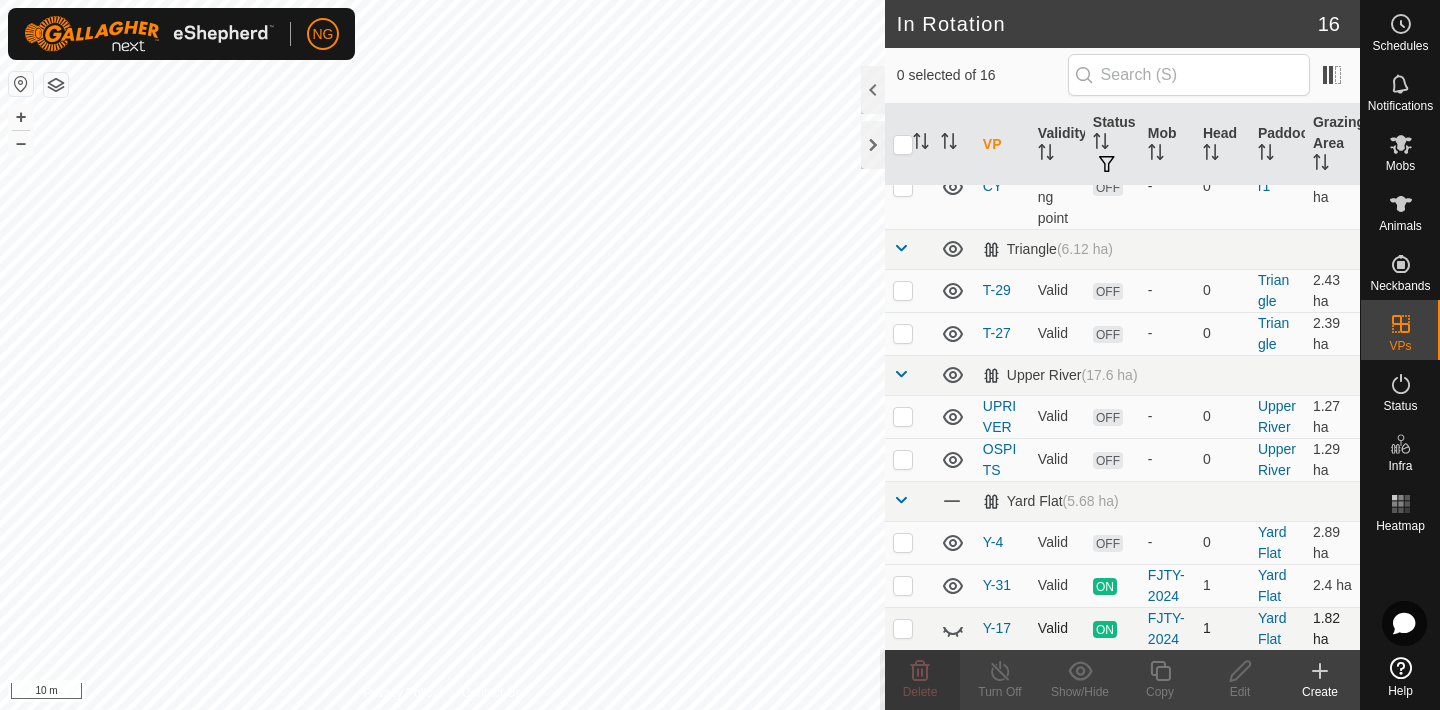 click 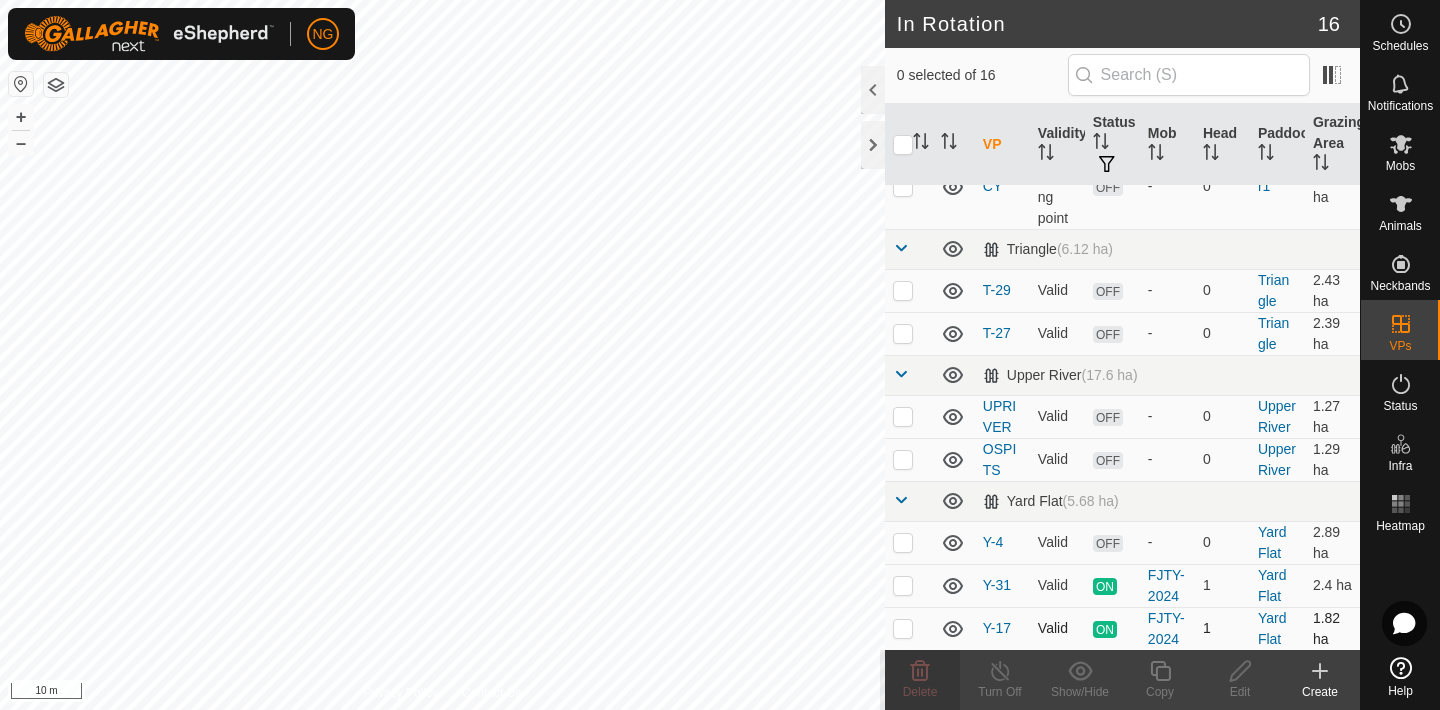 click at bounding box center (903, 628) 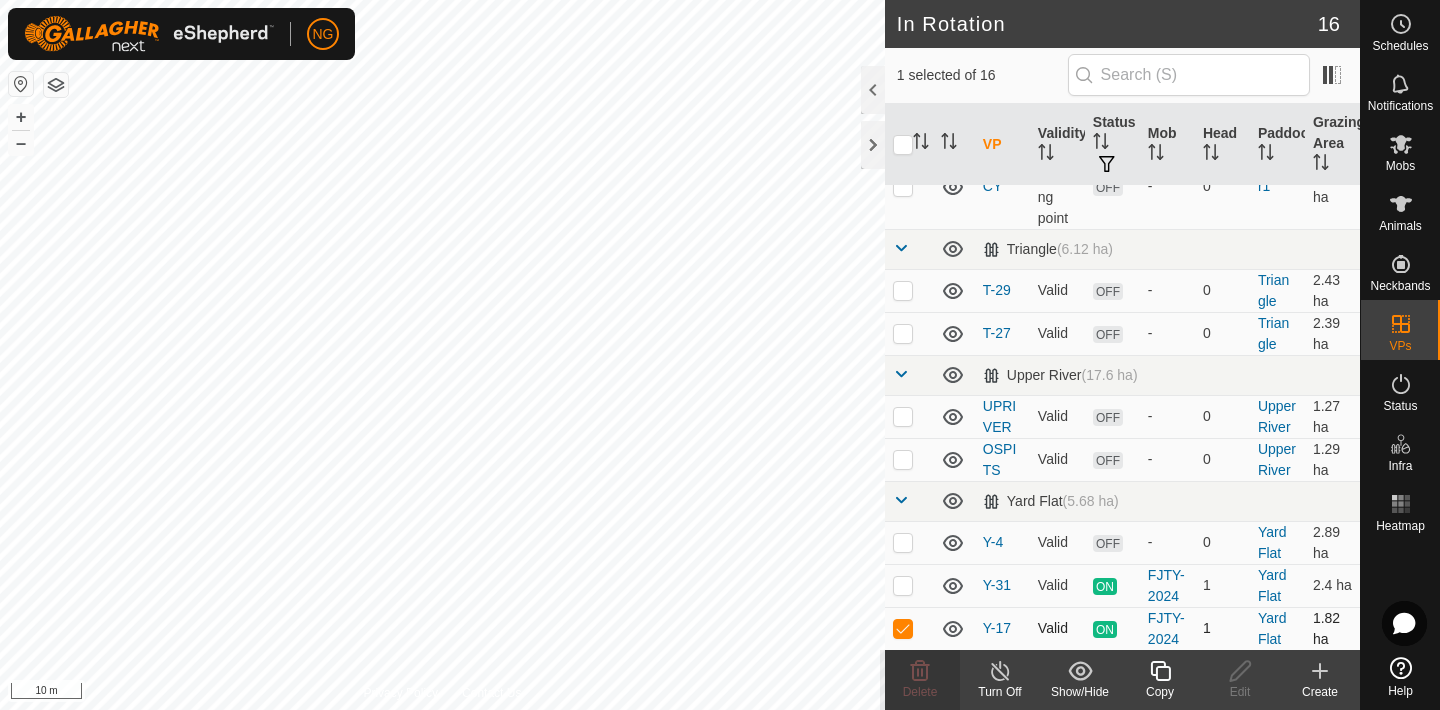 click at bounding box center [903, 628] 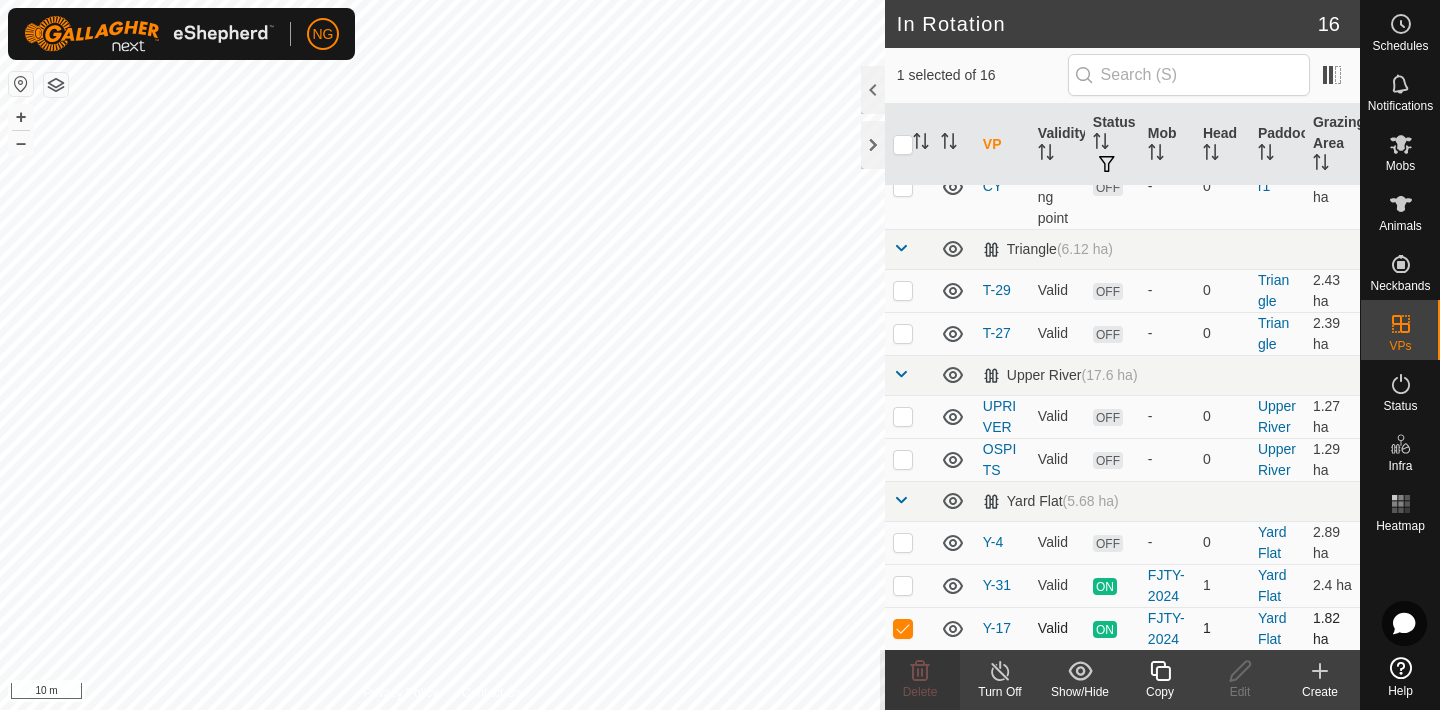 checkbox on "false" 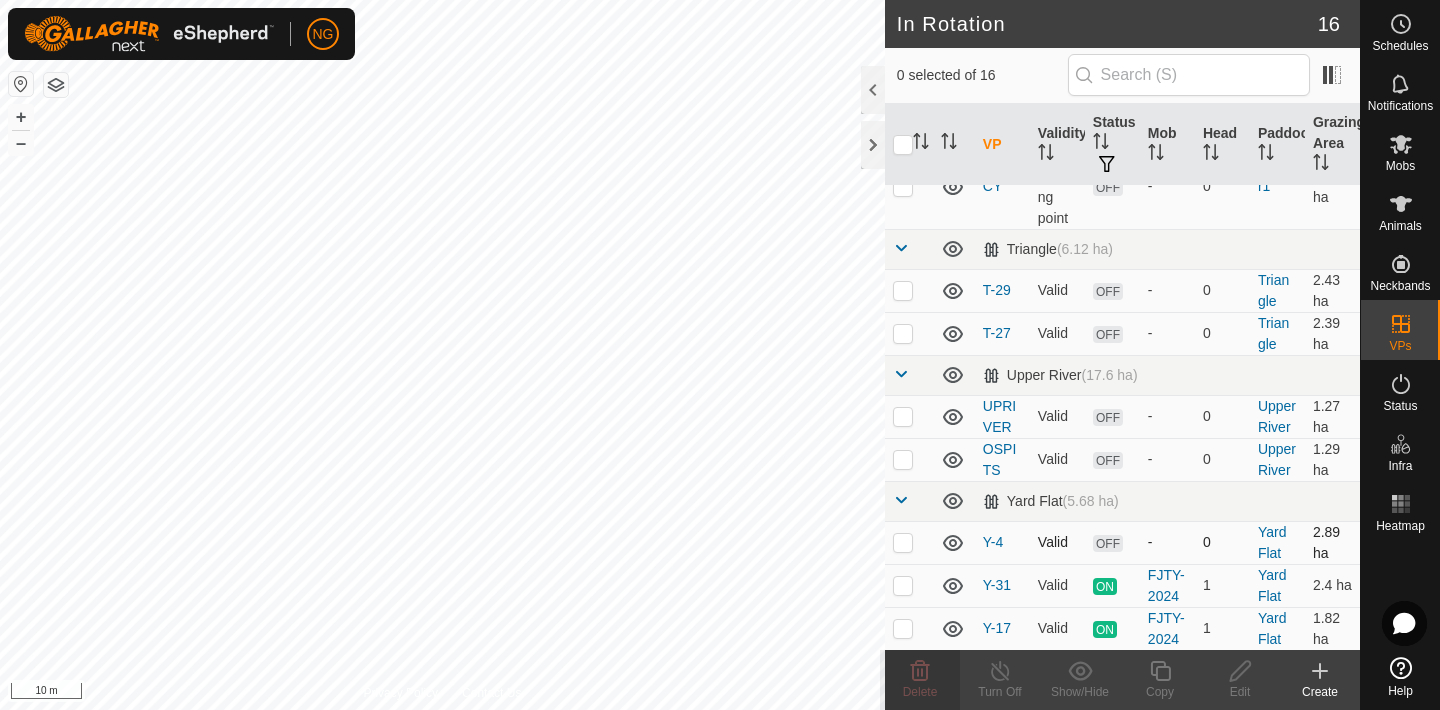click at bounding box center [903, 542] 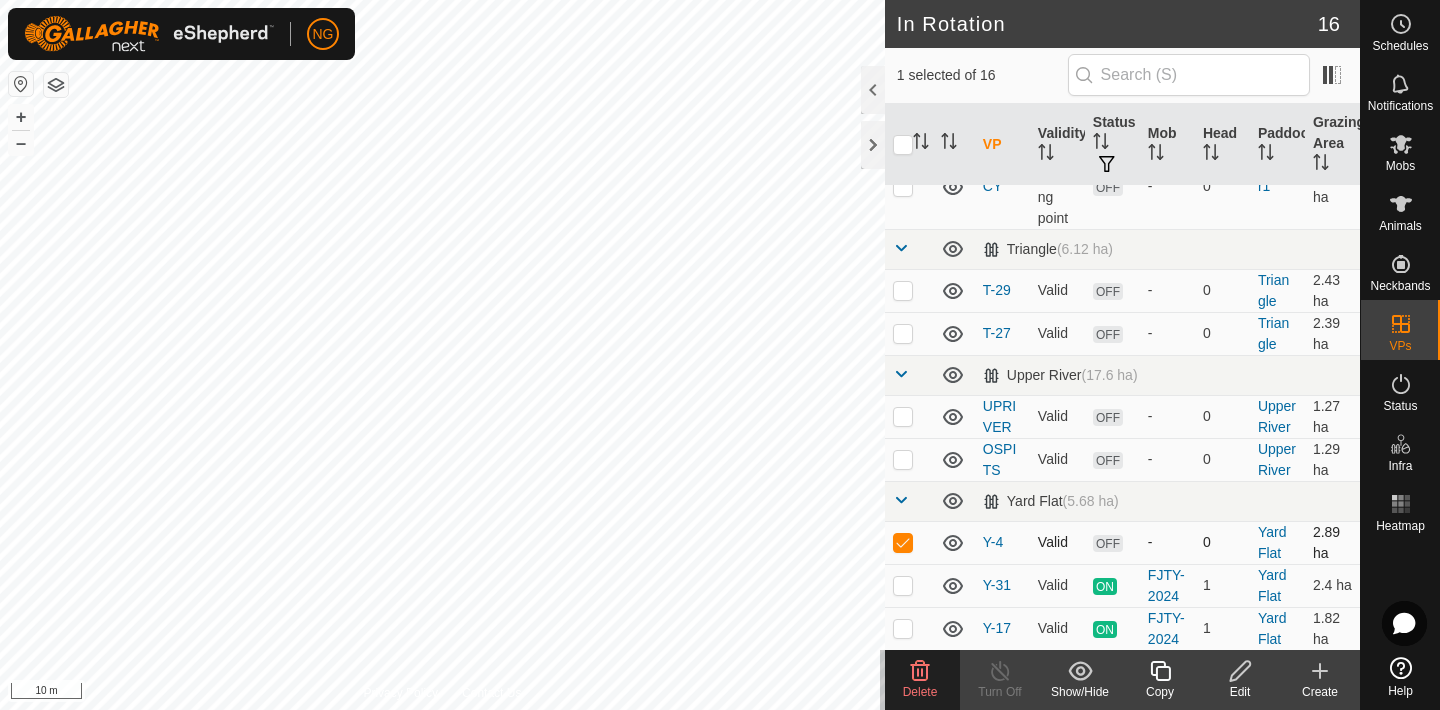 checkbox on "true" 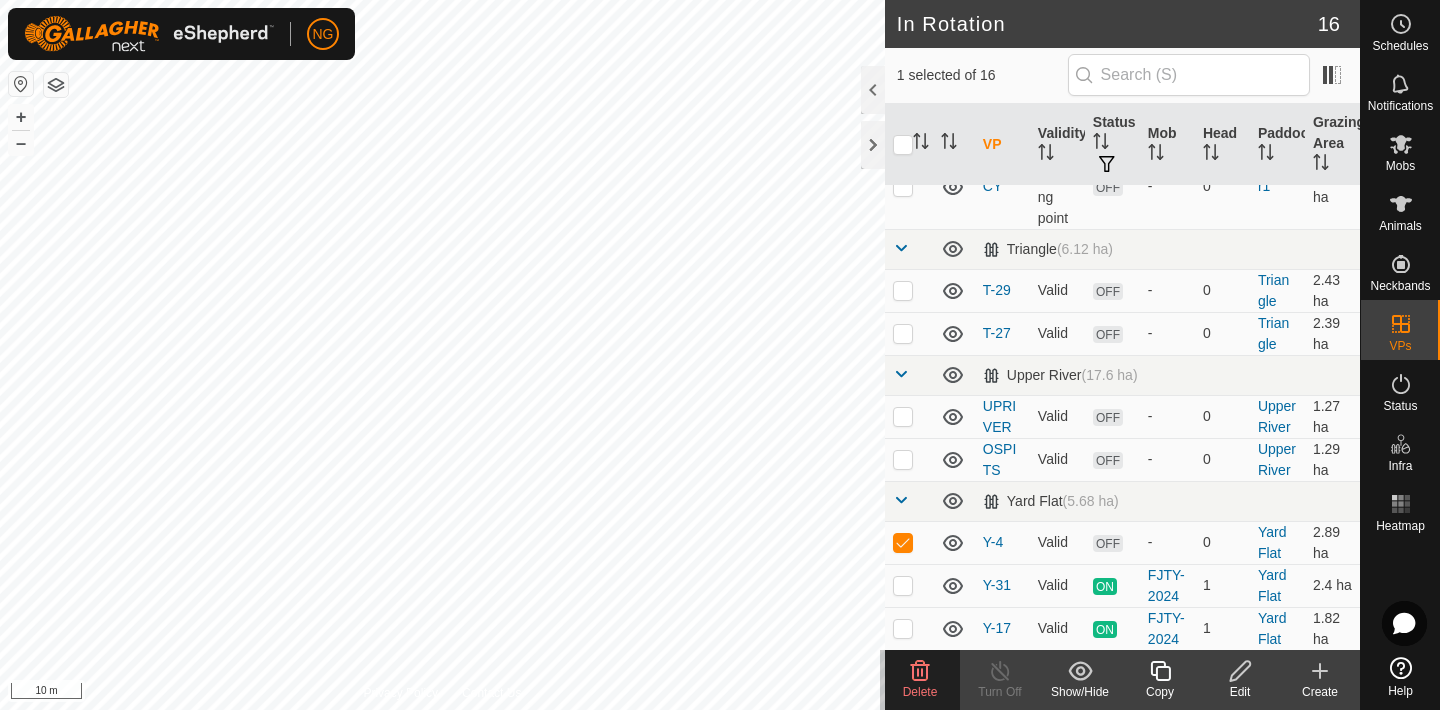 click 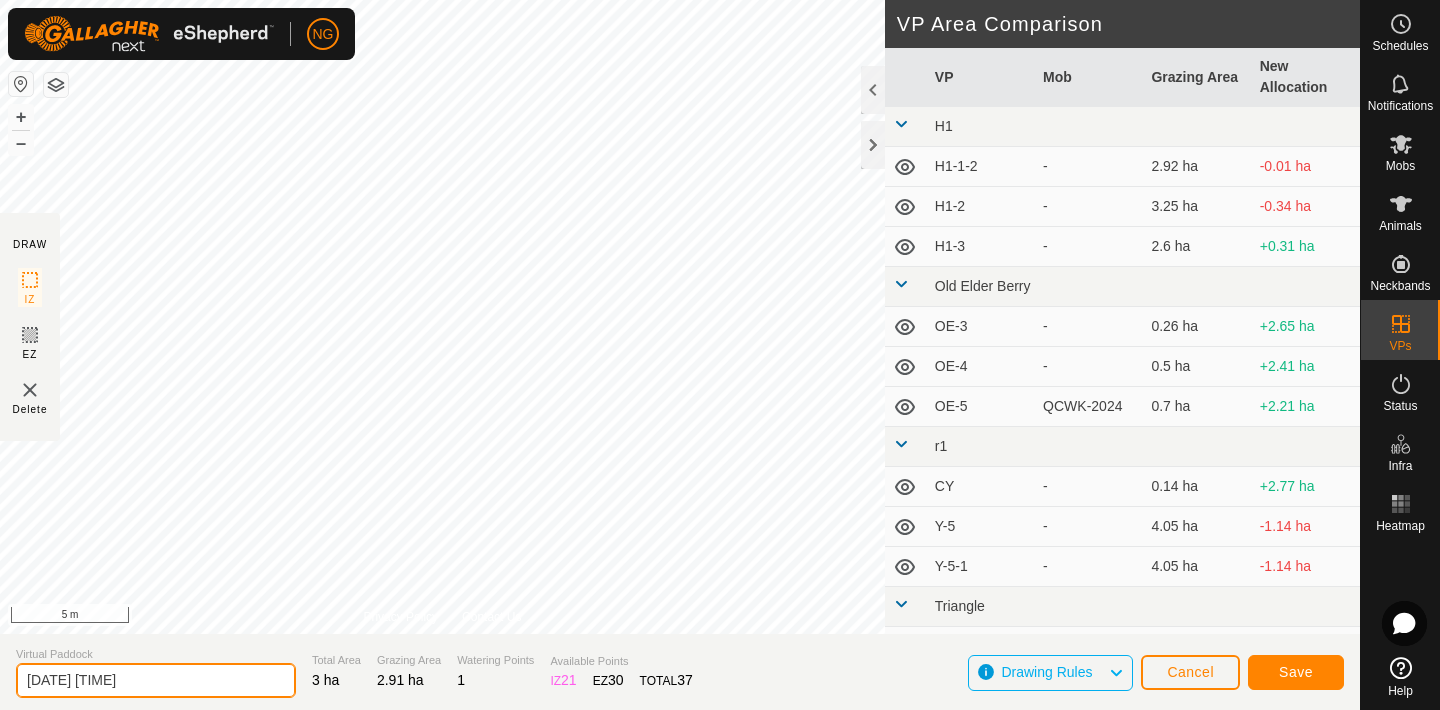 click on "[DATE] [TIME]" 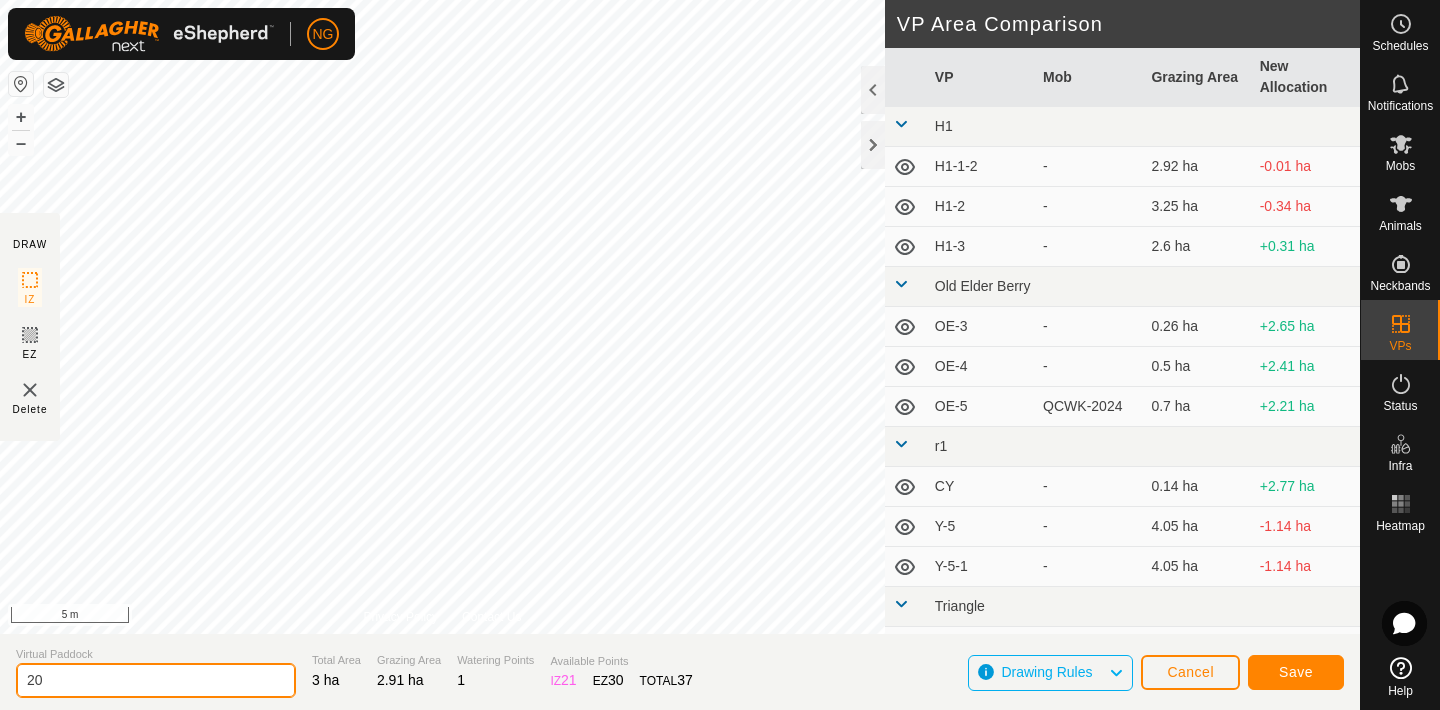 type on "2" 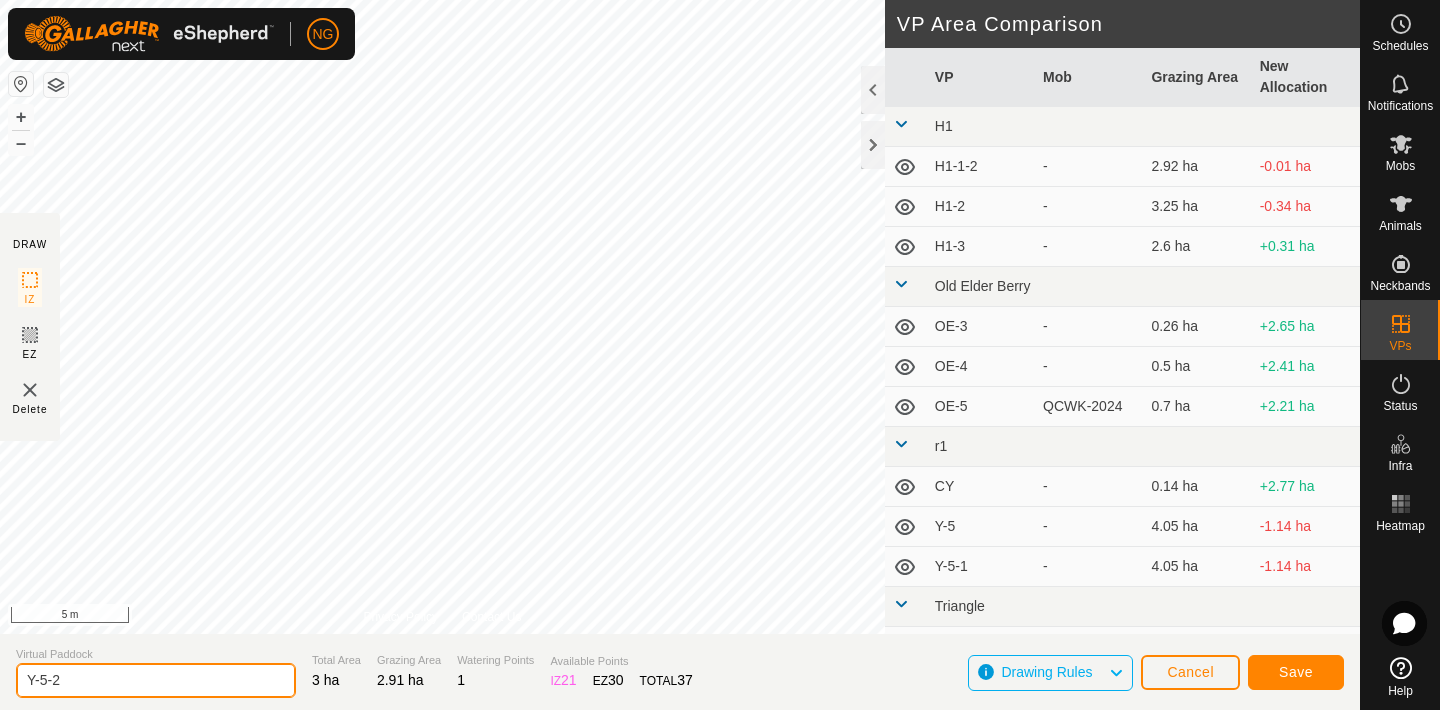 type on "Y-5-2" 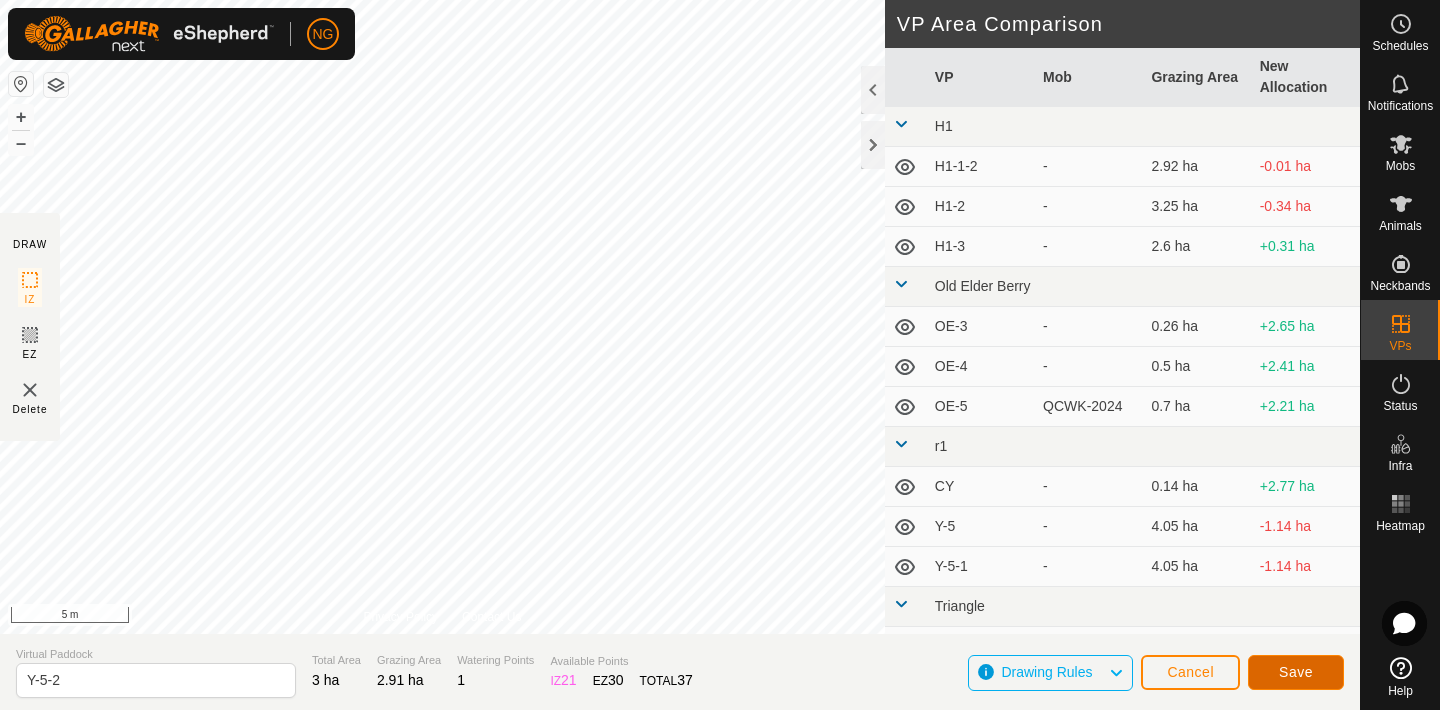 click on "Save" 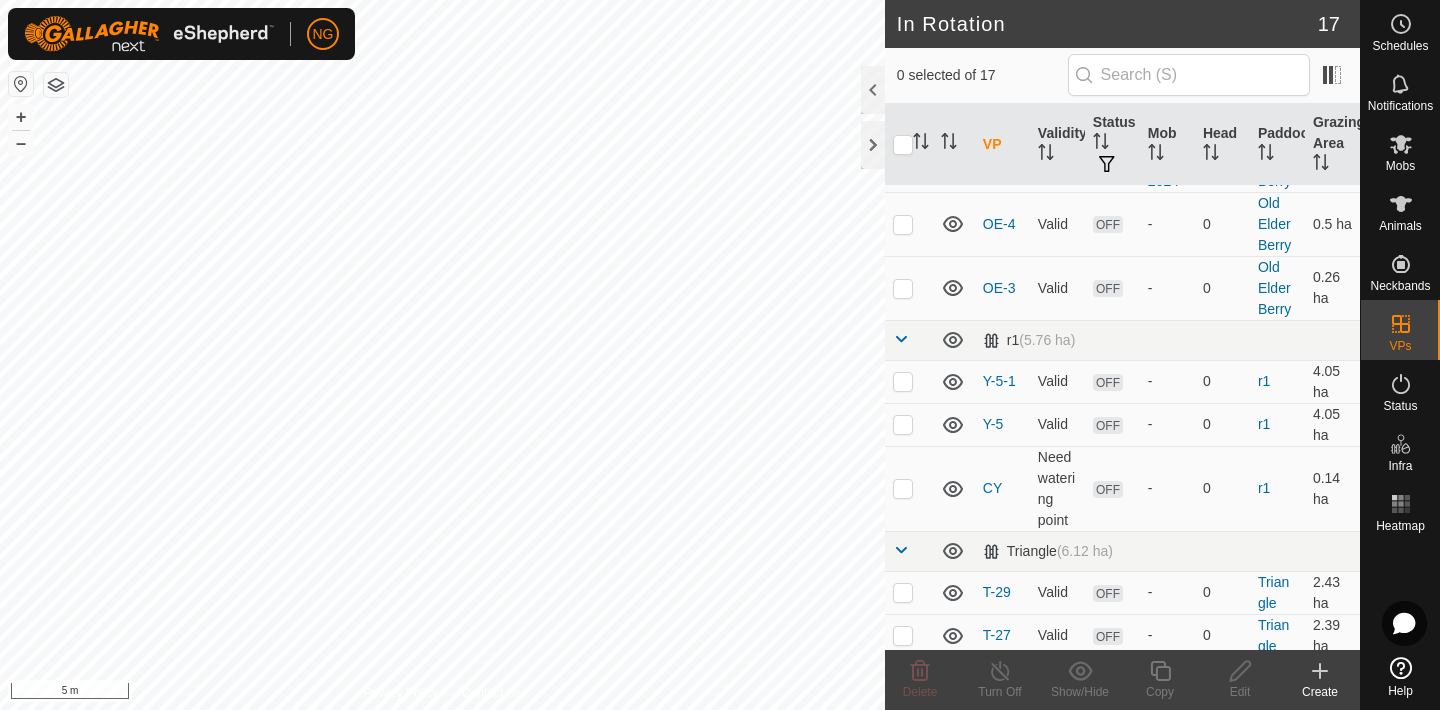 scroll, scrollTop: 251, scrollLeft: 0, axis: vertical 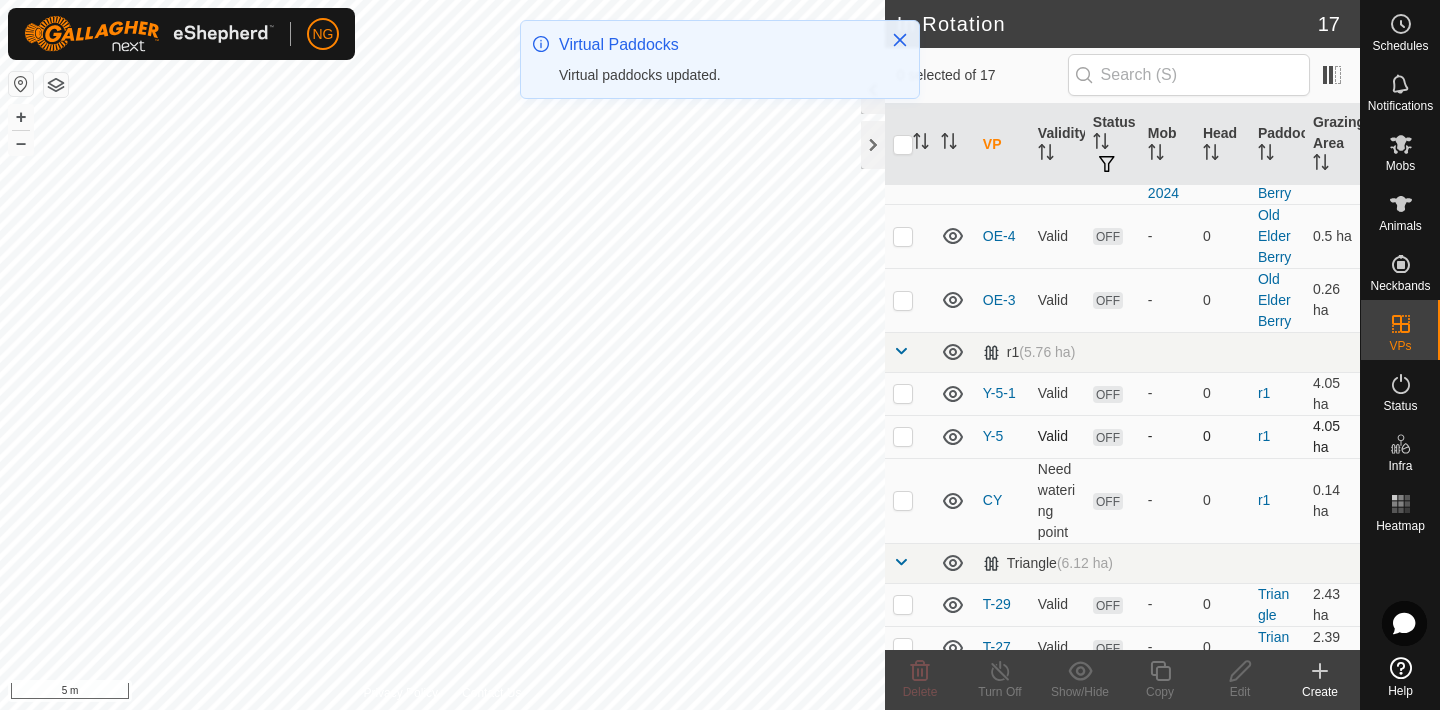 click at bounding box center (903, 436) 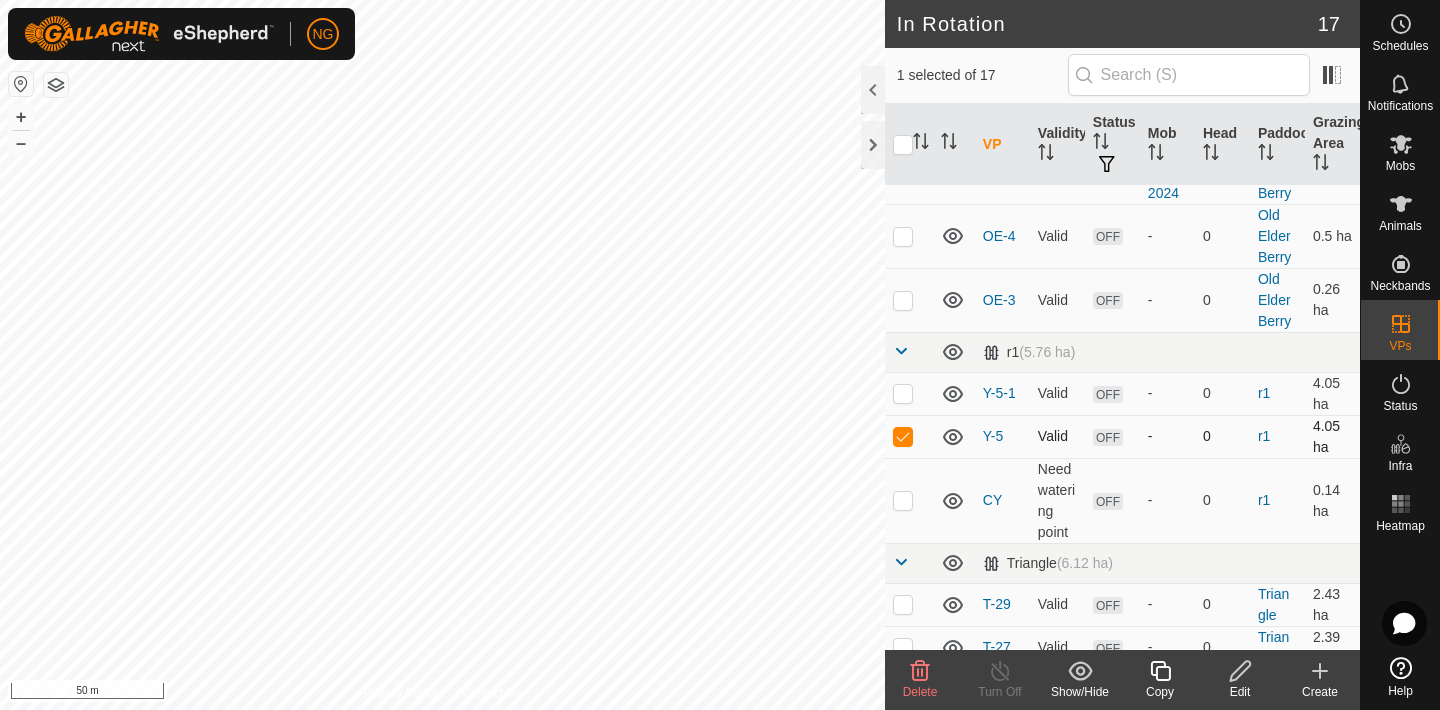 click at bounding box center [903, 436] 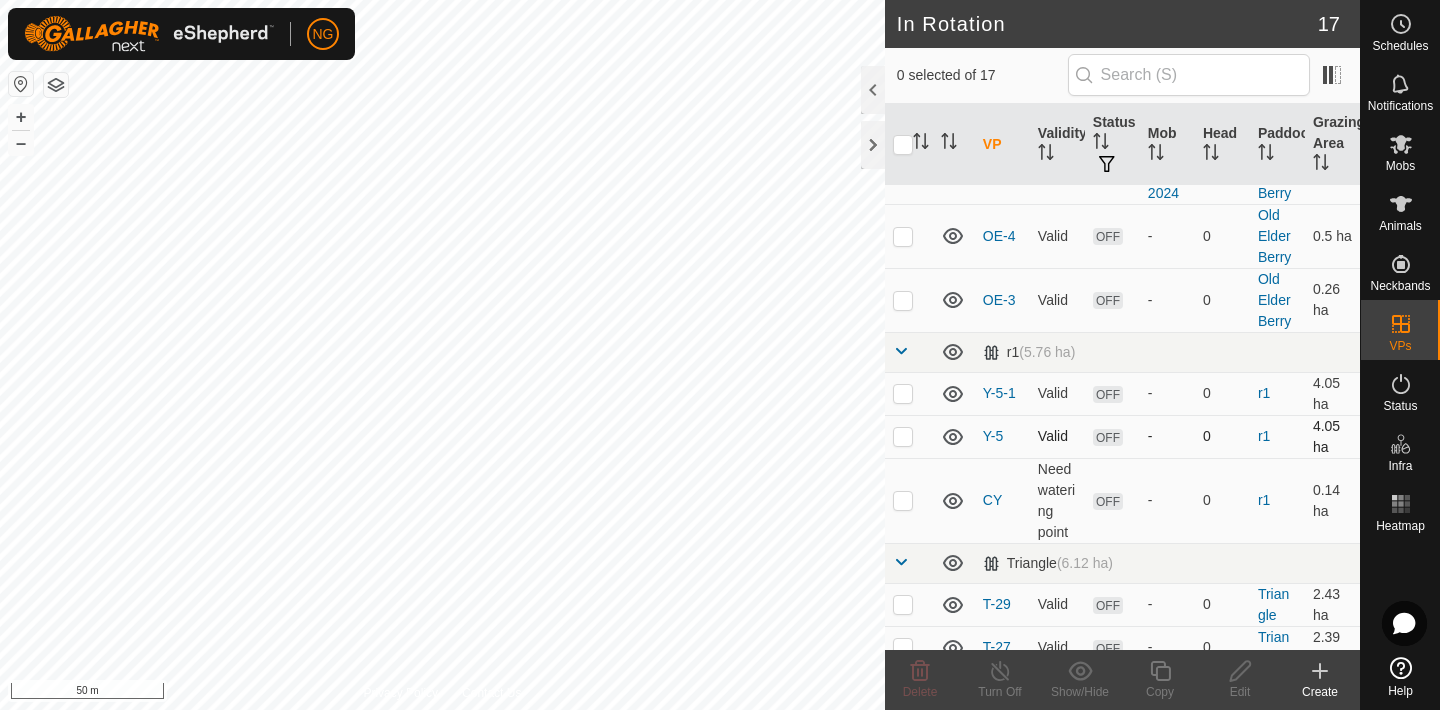 click at bounding box center [903, 436] 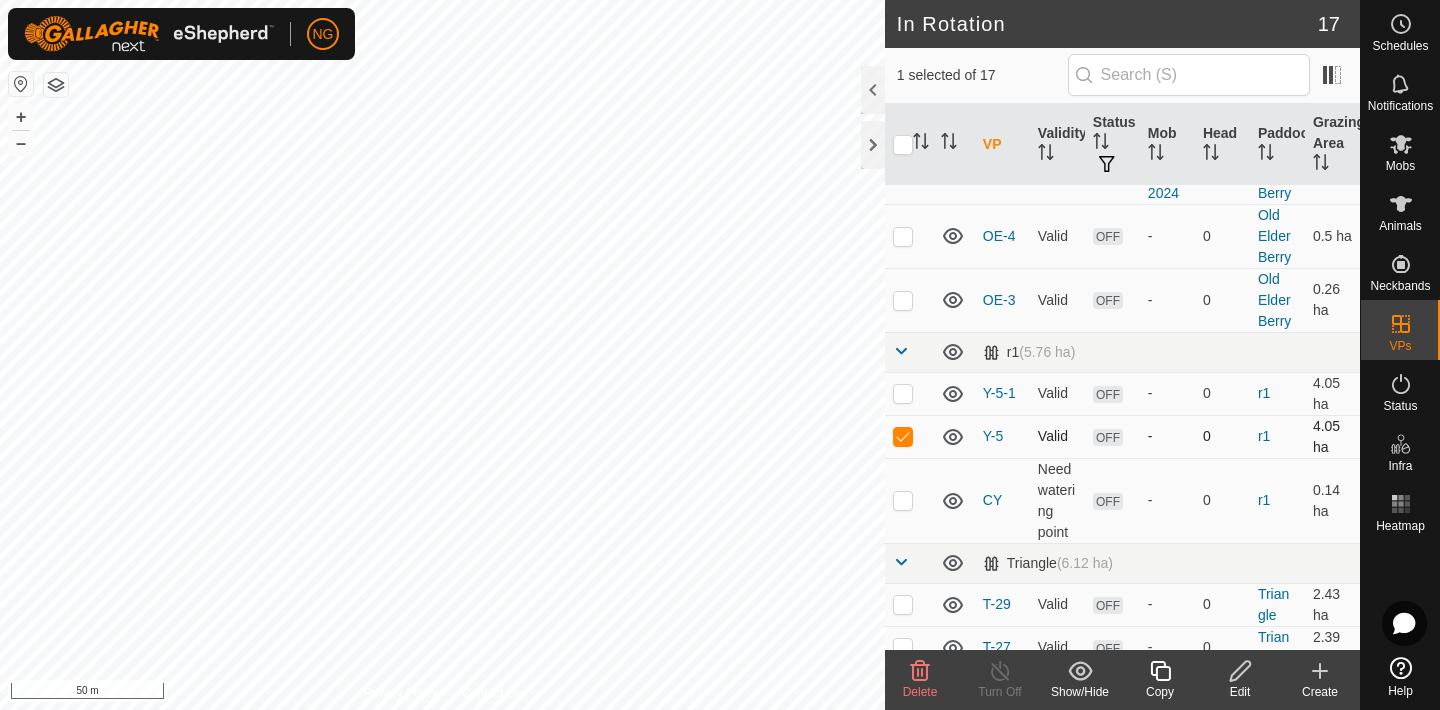 click at bounding box center (903, 436) 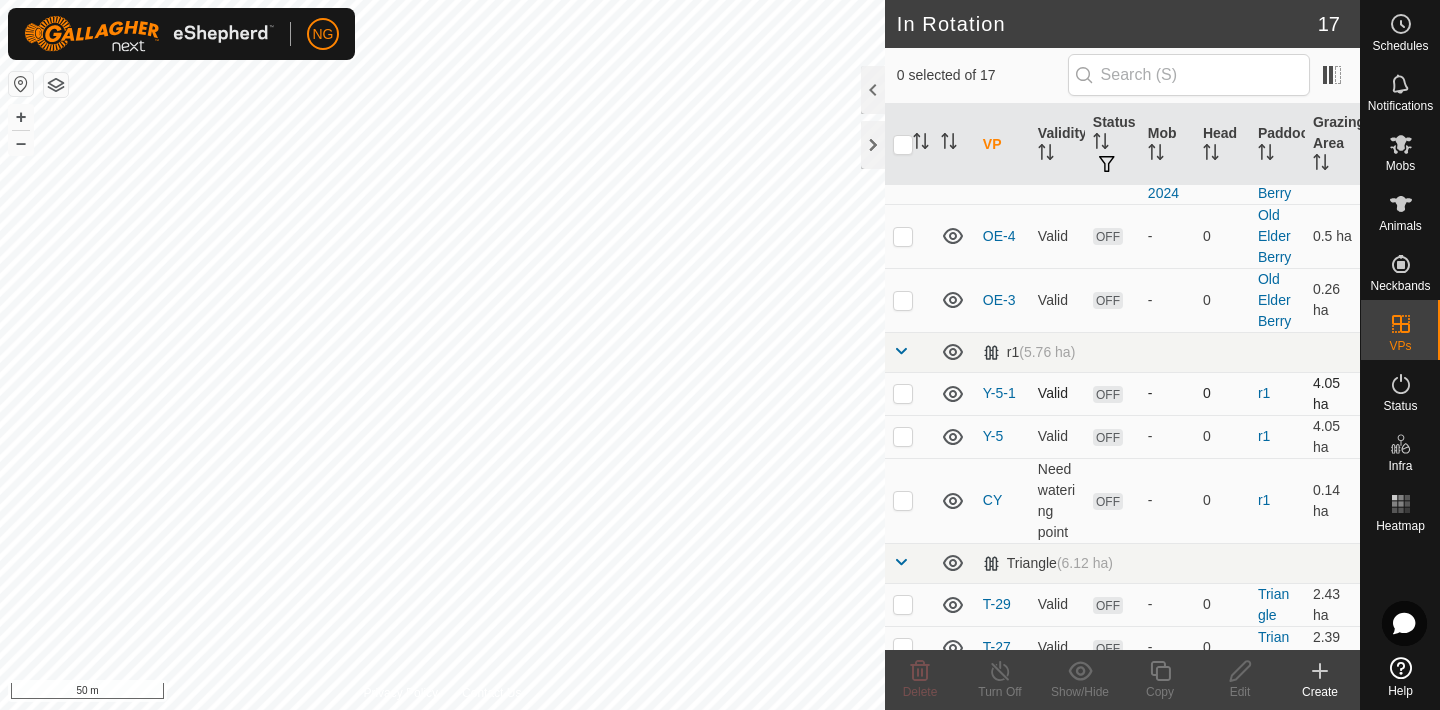 click at bounding box center (903, 393) 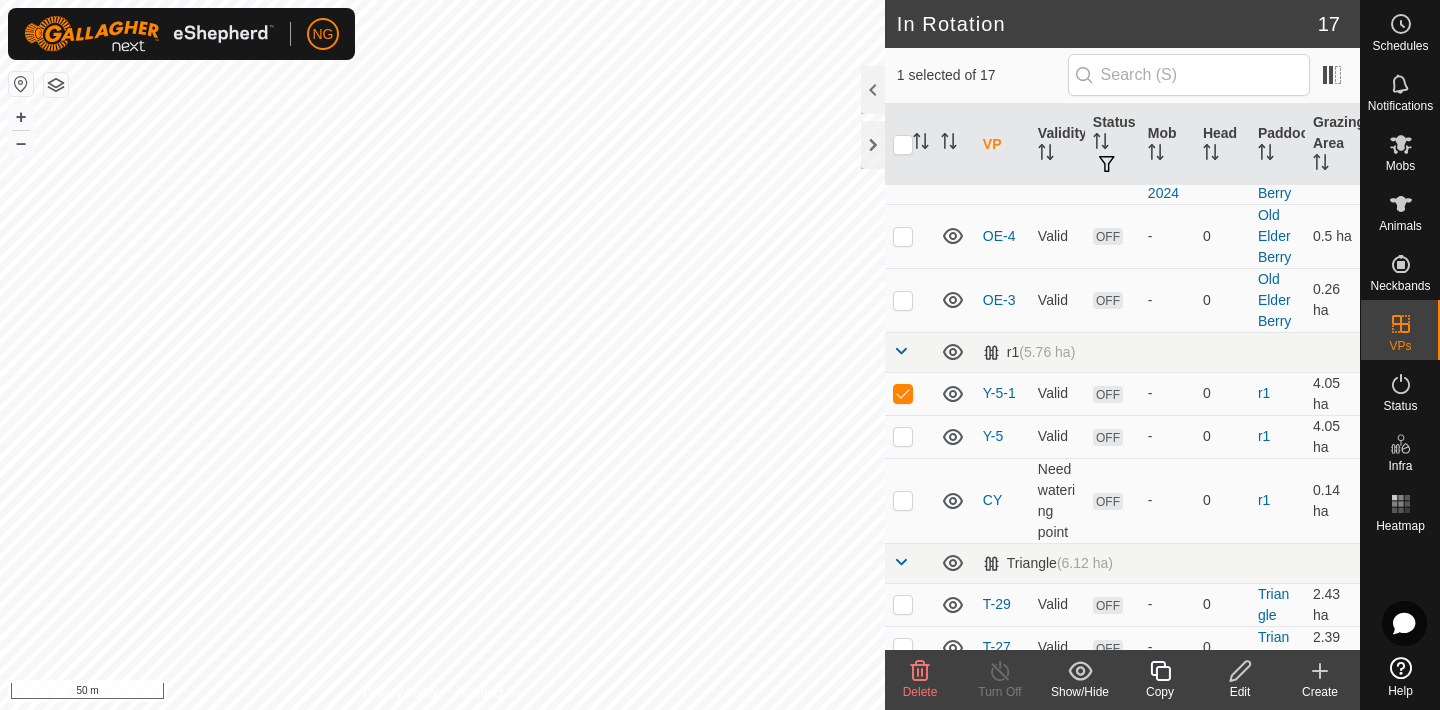 click 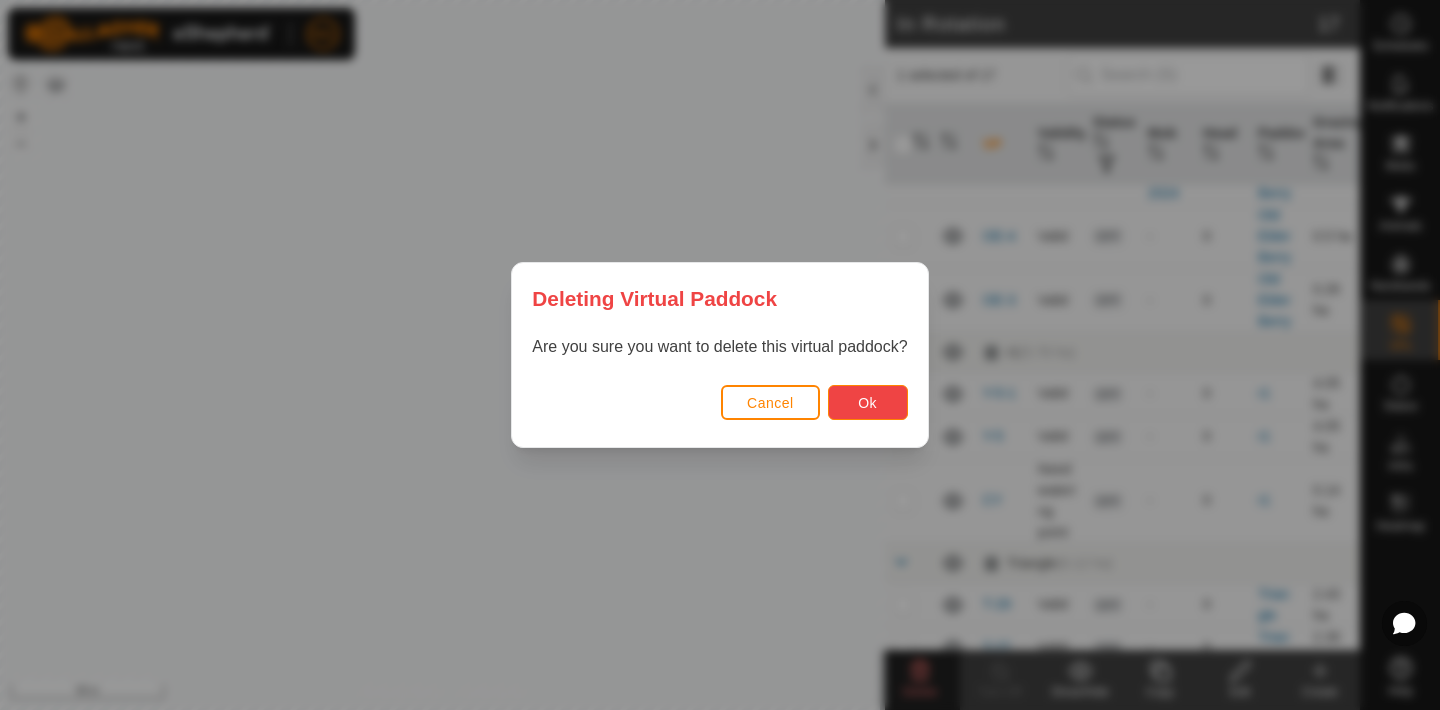 click on "Ok" at bounding box center [867, 403] 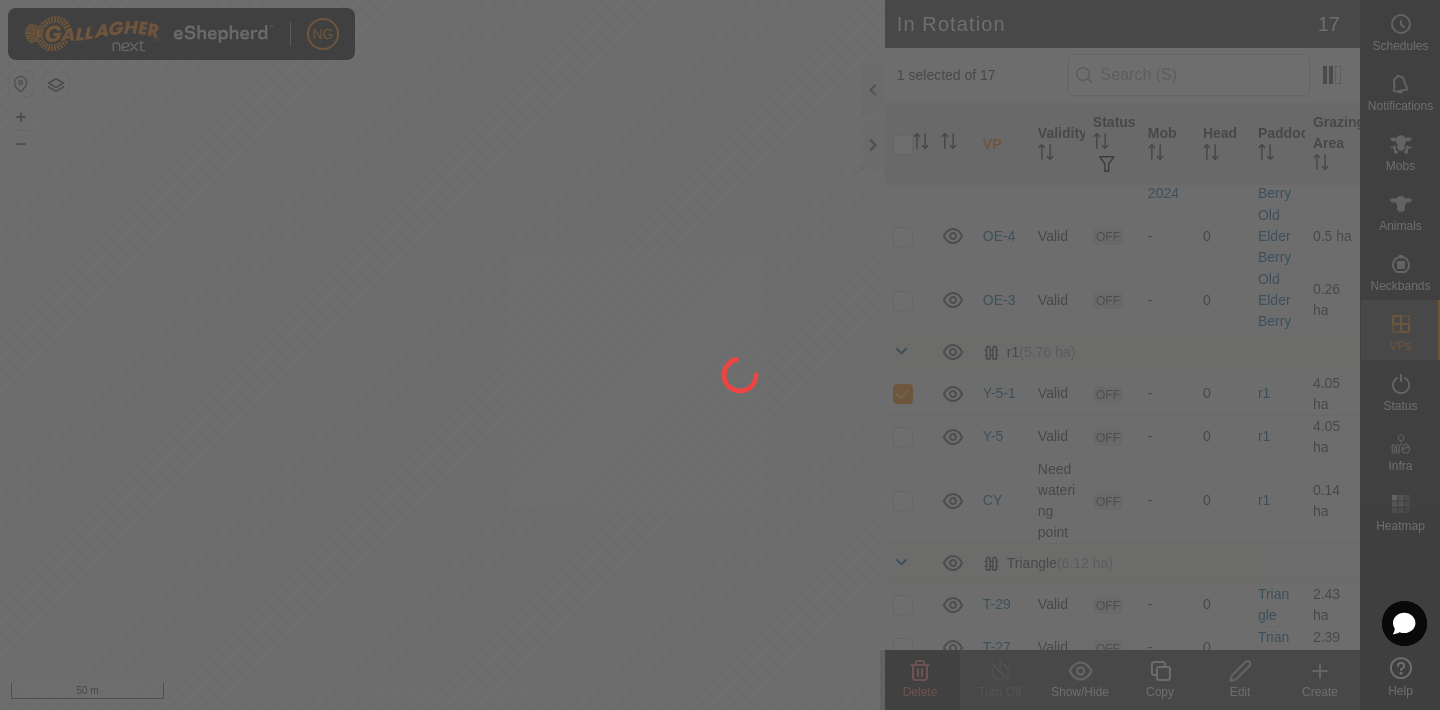 checkbox on "false" 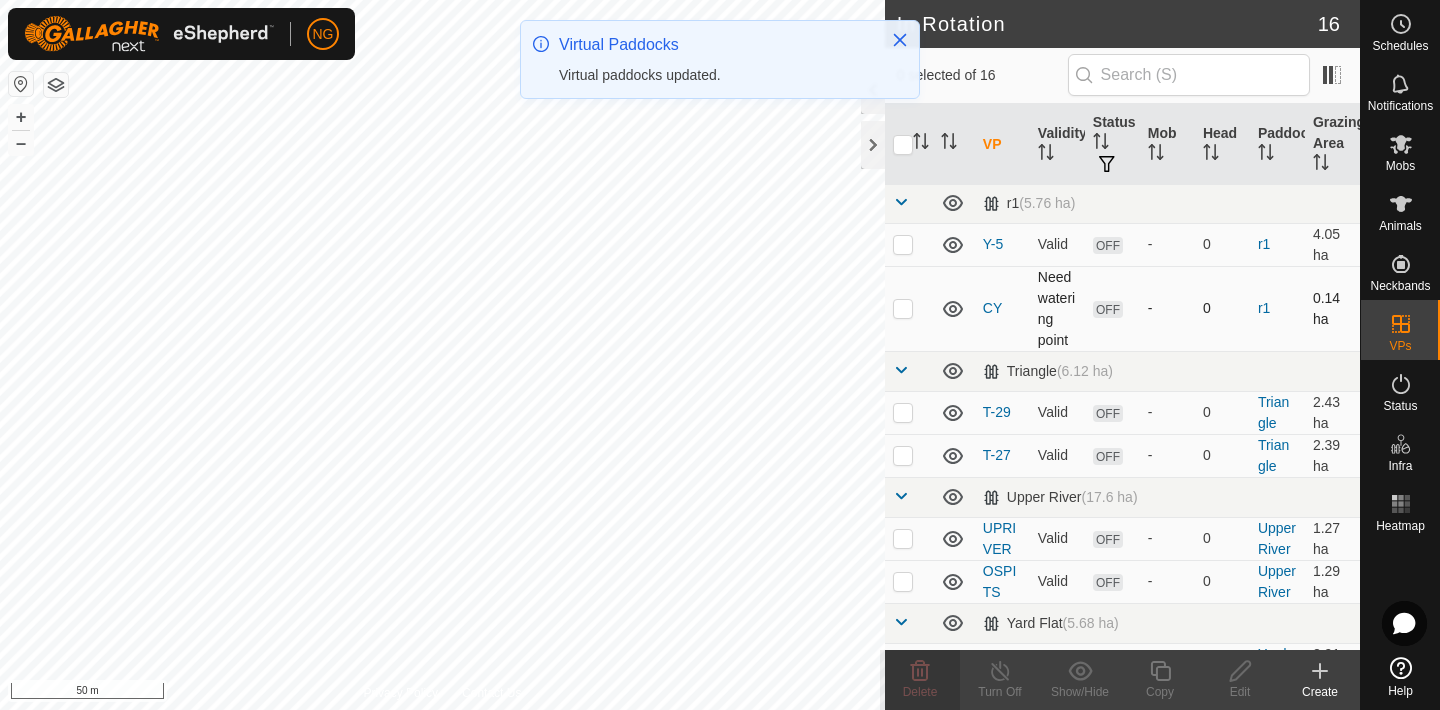 scroll, scrollTop: 565, scrollLeft: 0, axis: vertical 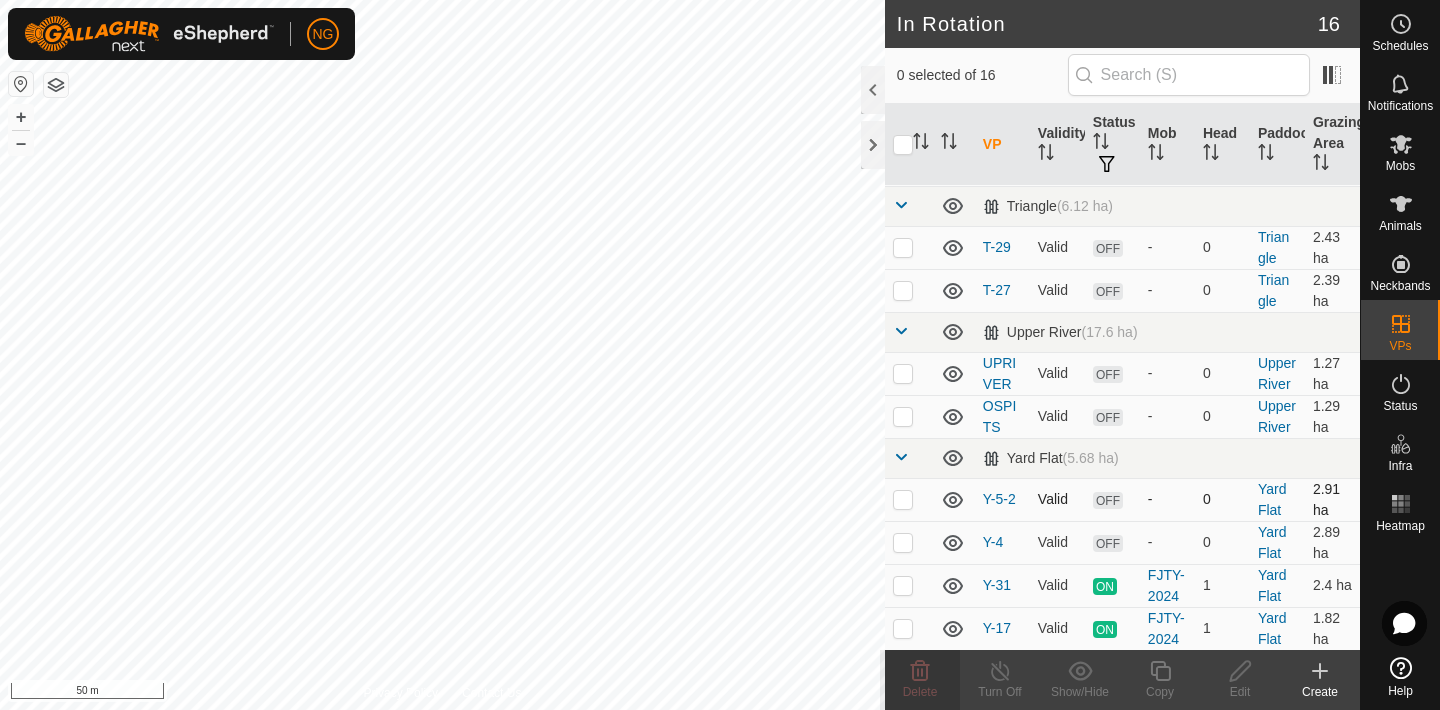 click at bounding box center (903, 499) 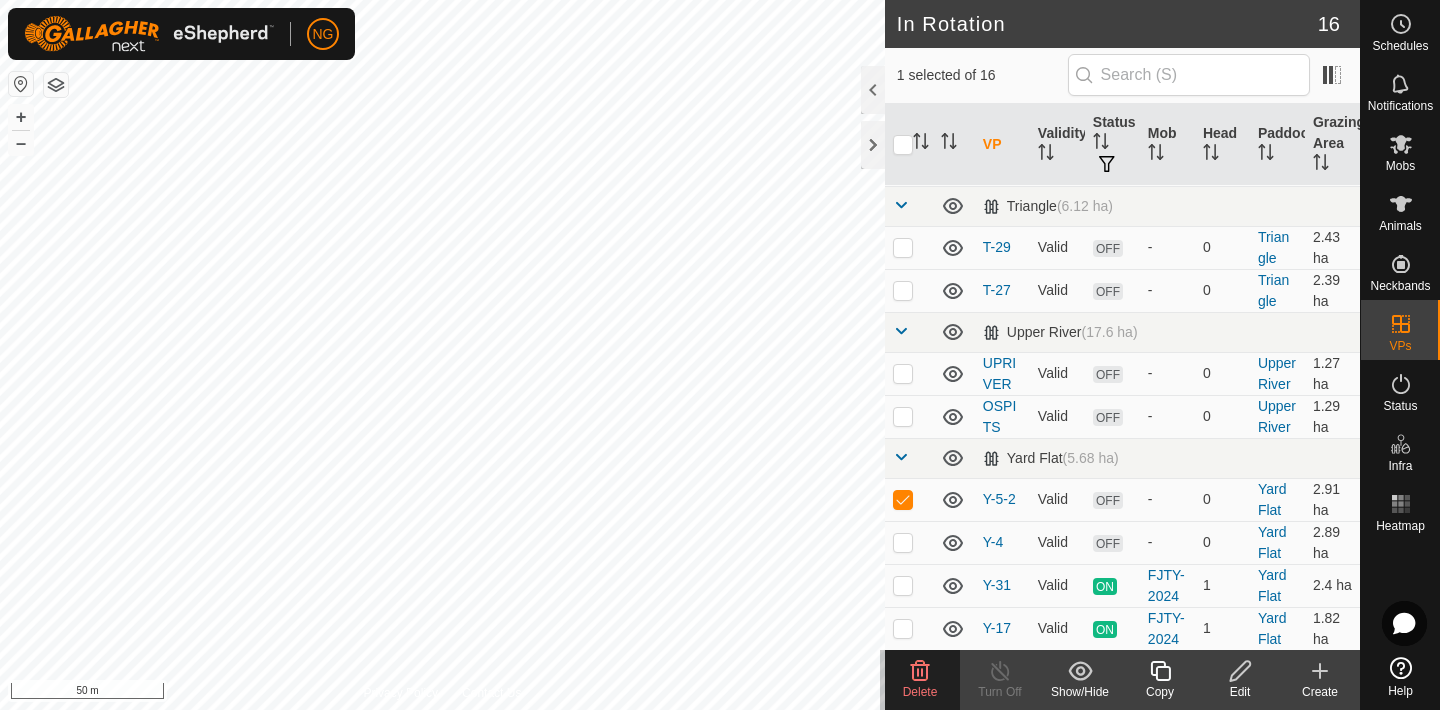 click 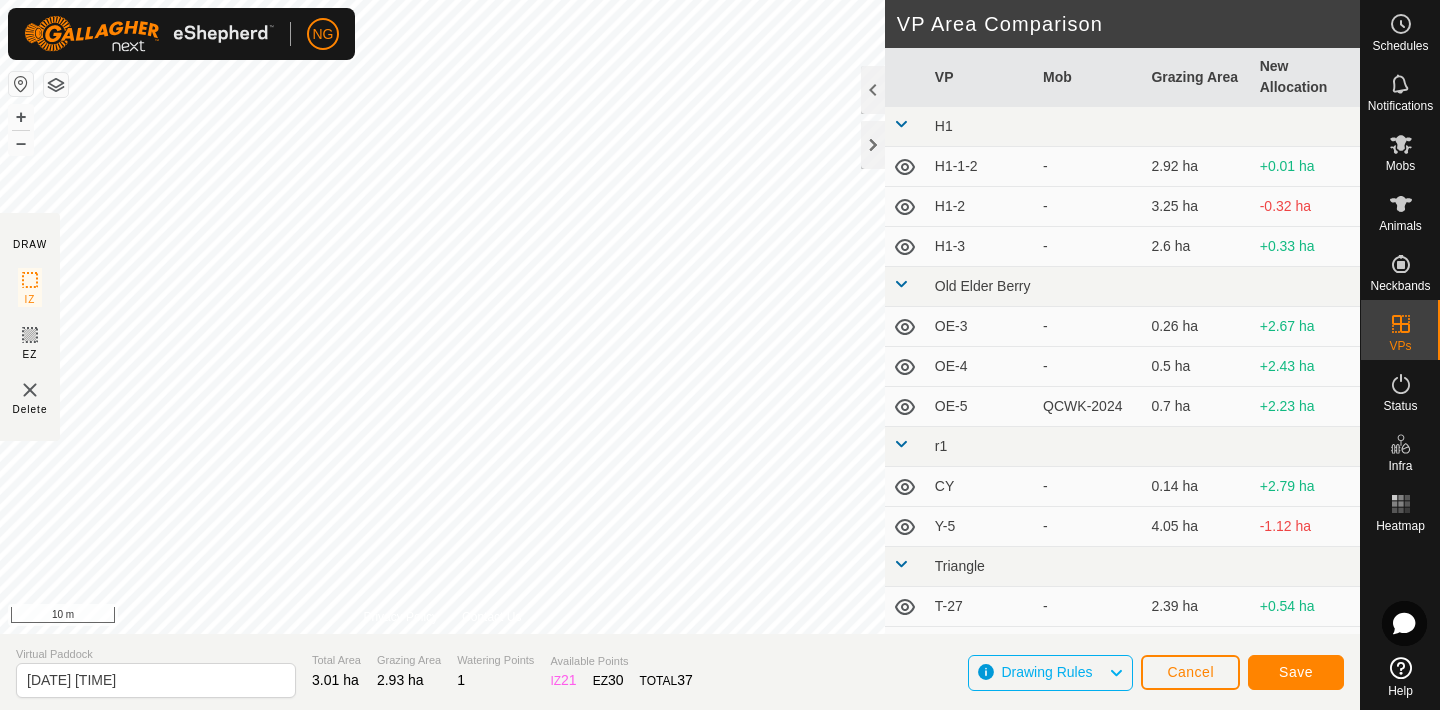 click on "Privacy Policy Contact Us + – ⇧ i 10 m" at bounding box center [442, 317] 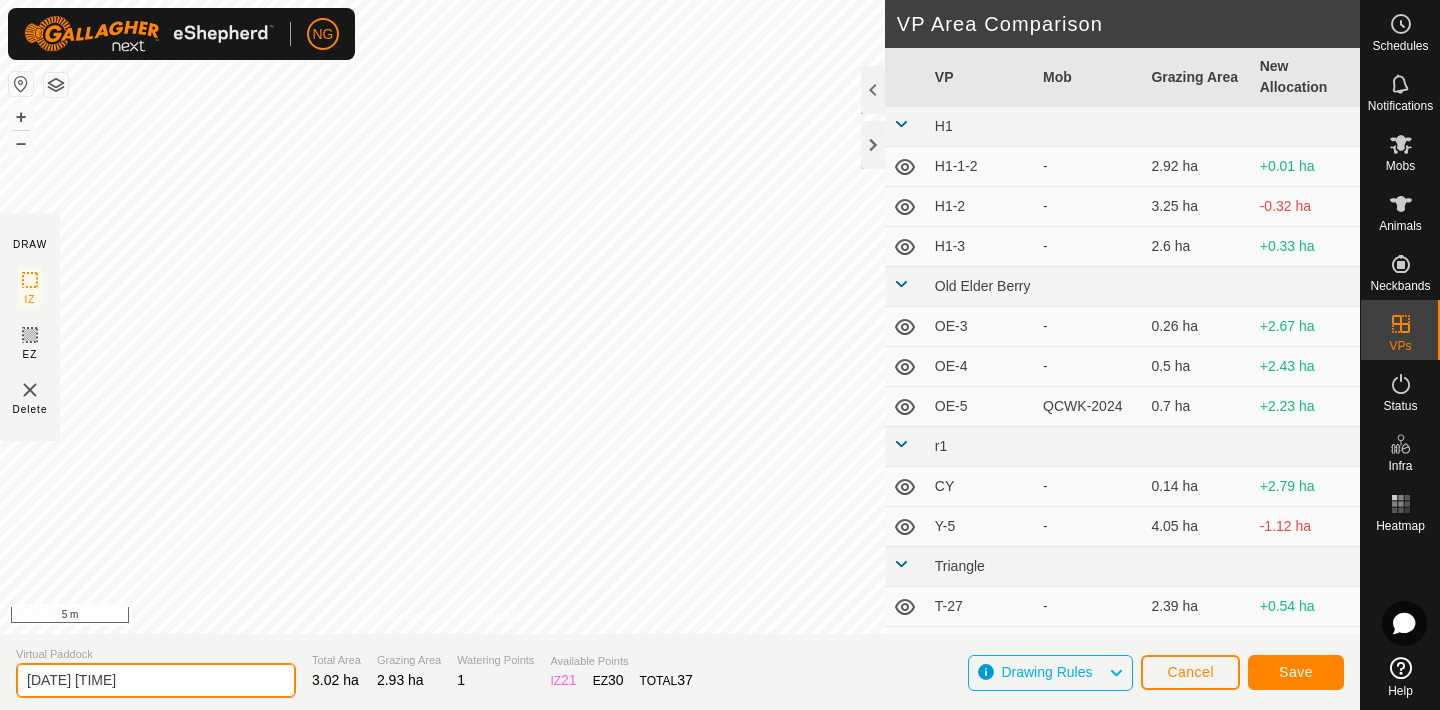 click on "[DATE] [TIME]" 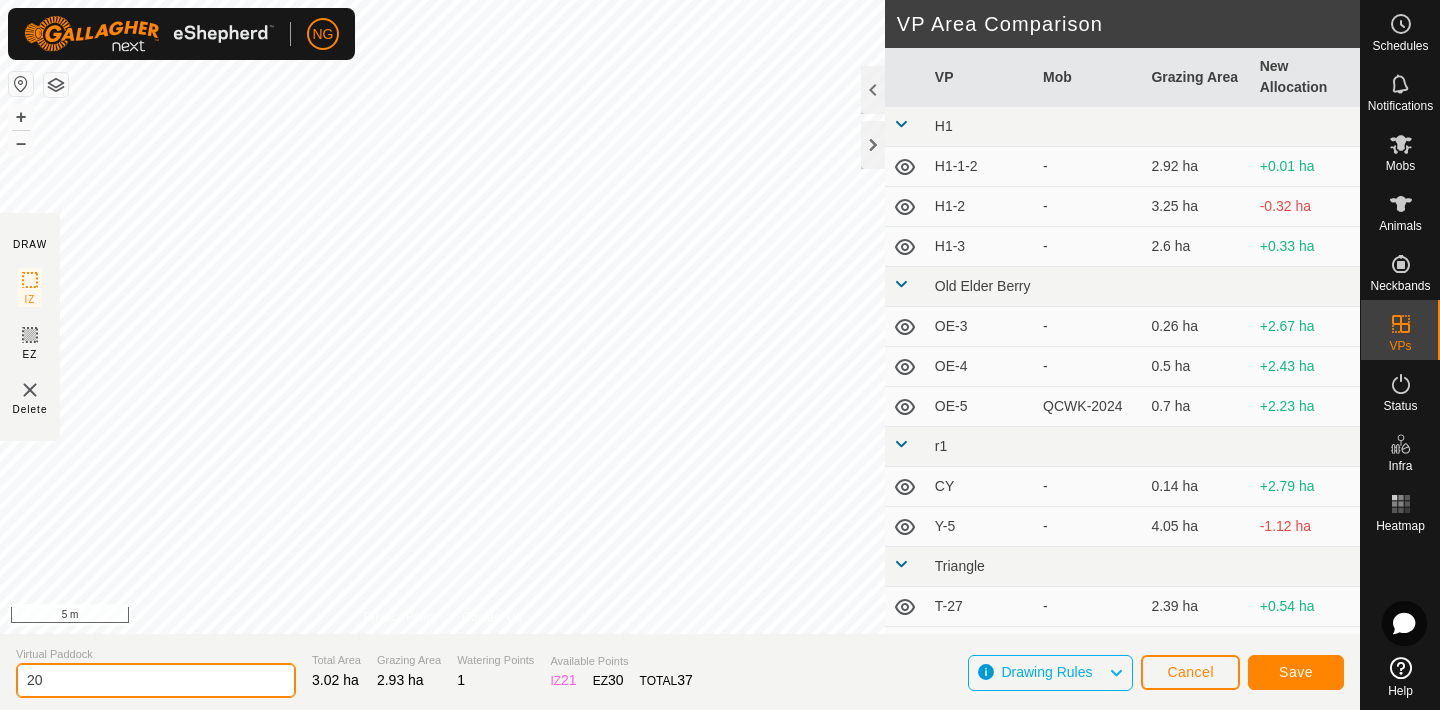 type on "2" 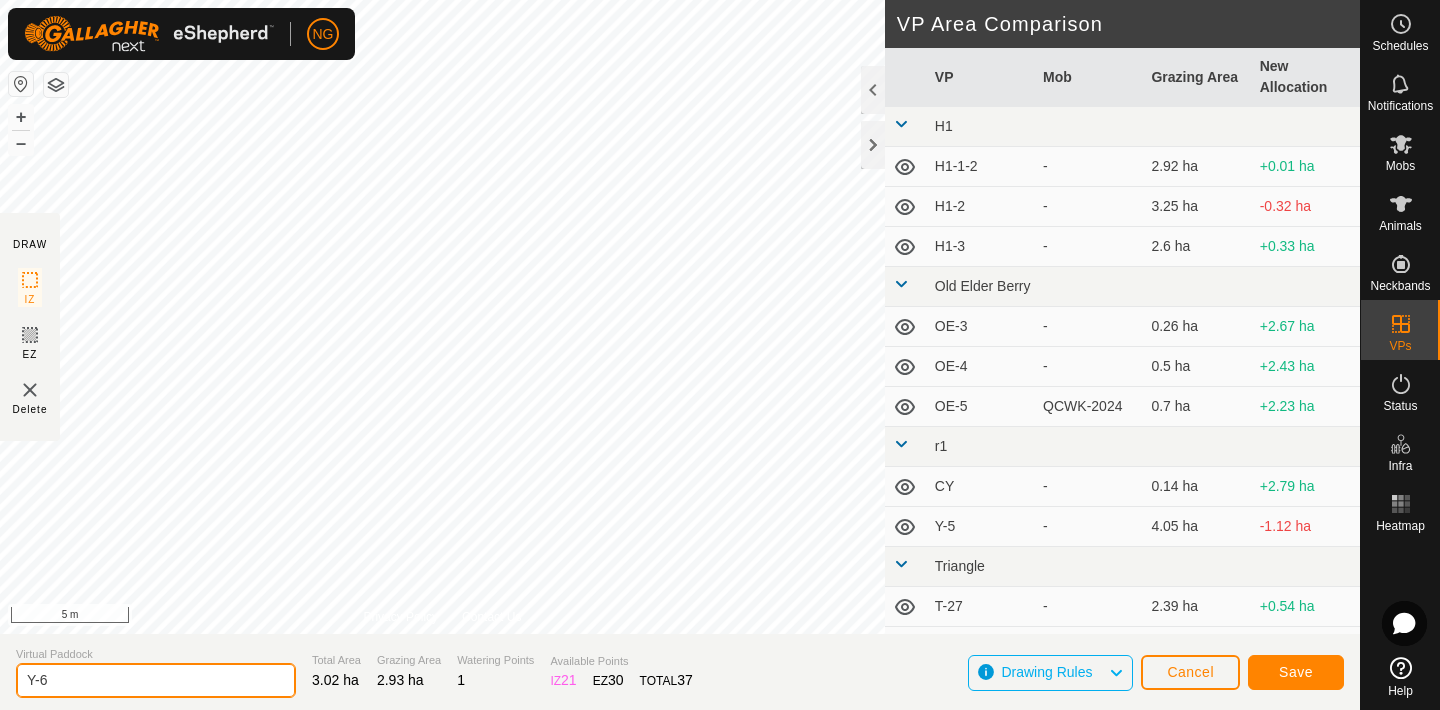 type on "Y-6" 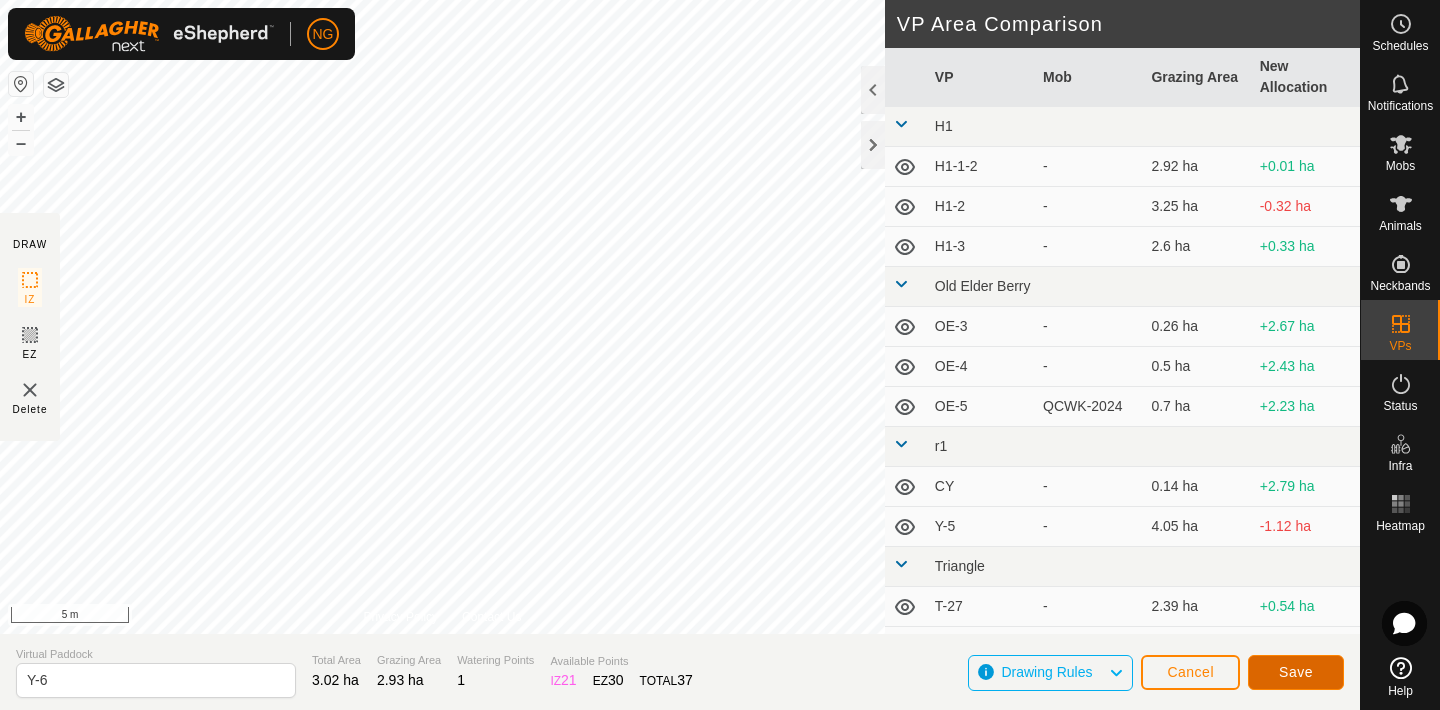 click on "Save" 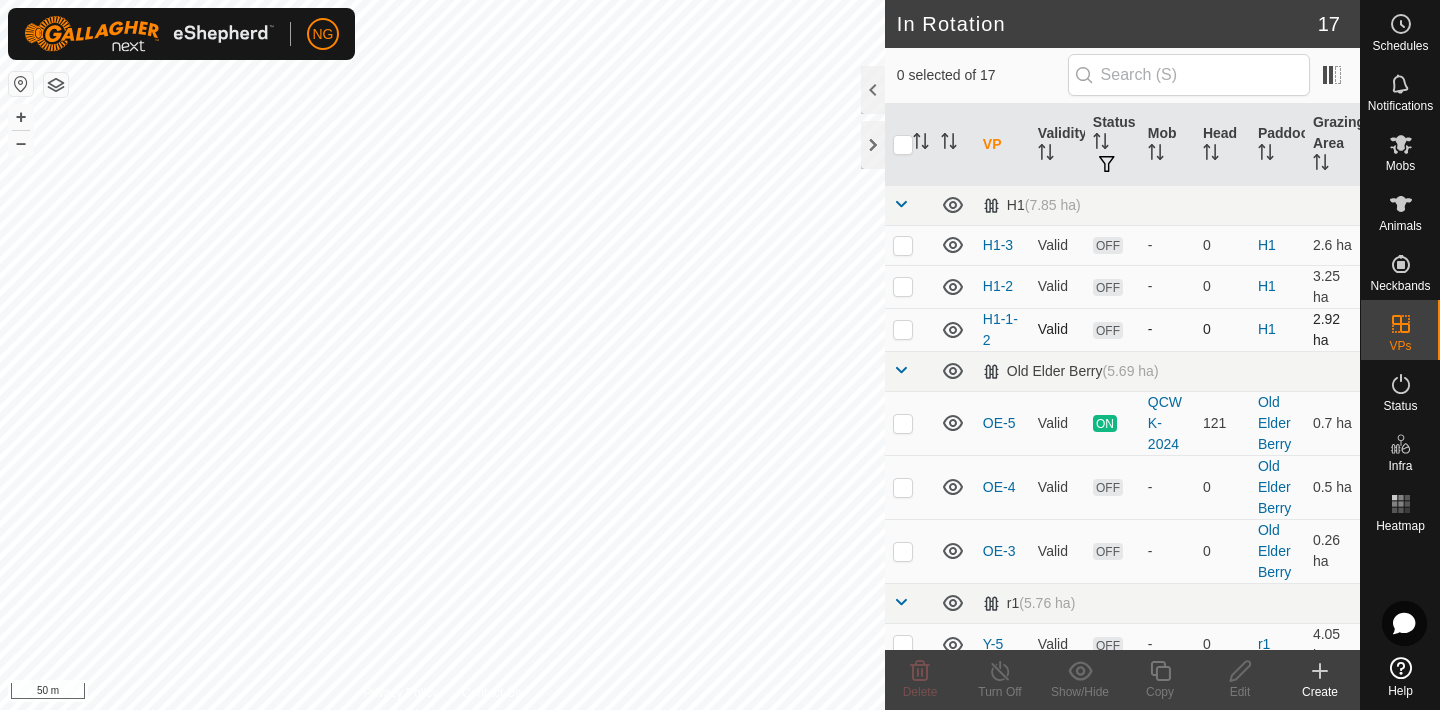 click at bounding box center (903, 329) 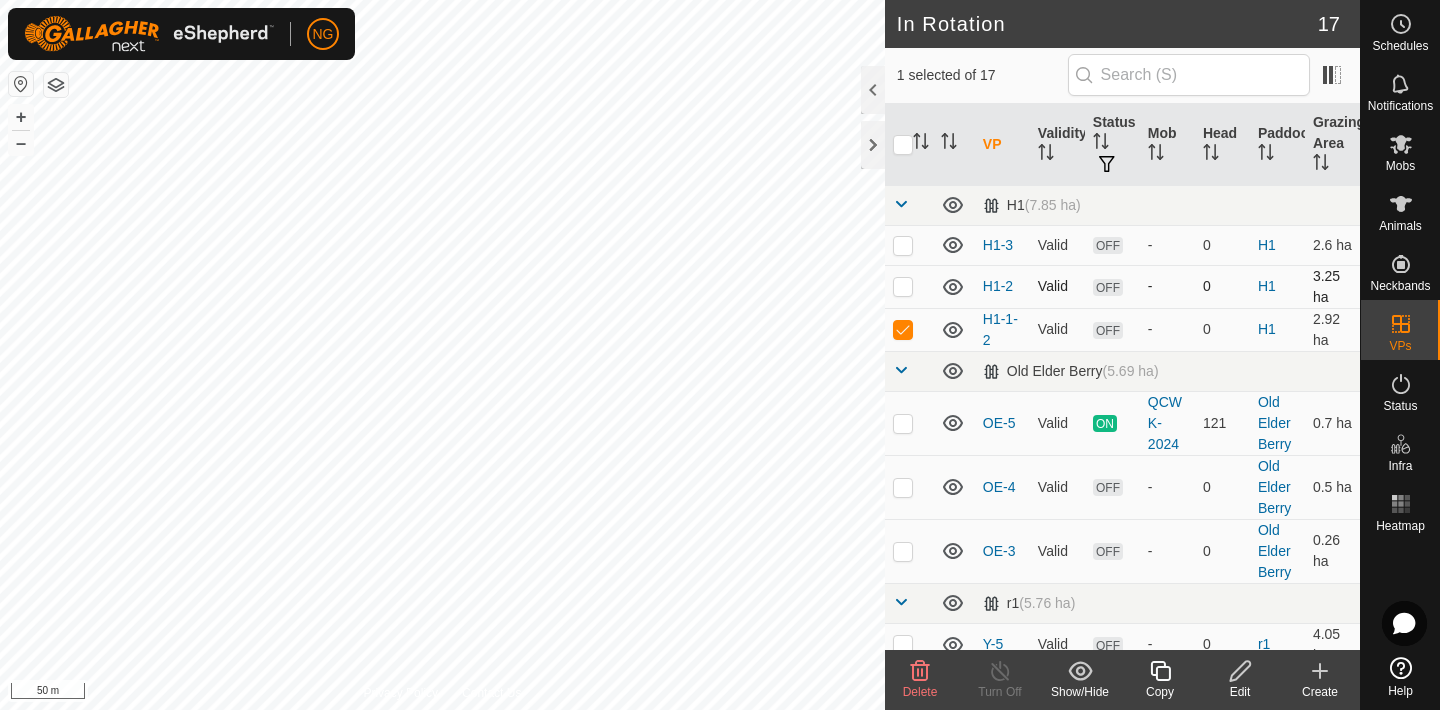 click at bounding box center (903, 286) 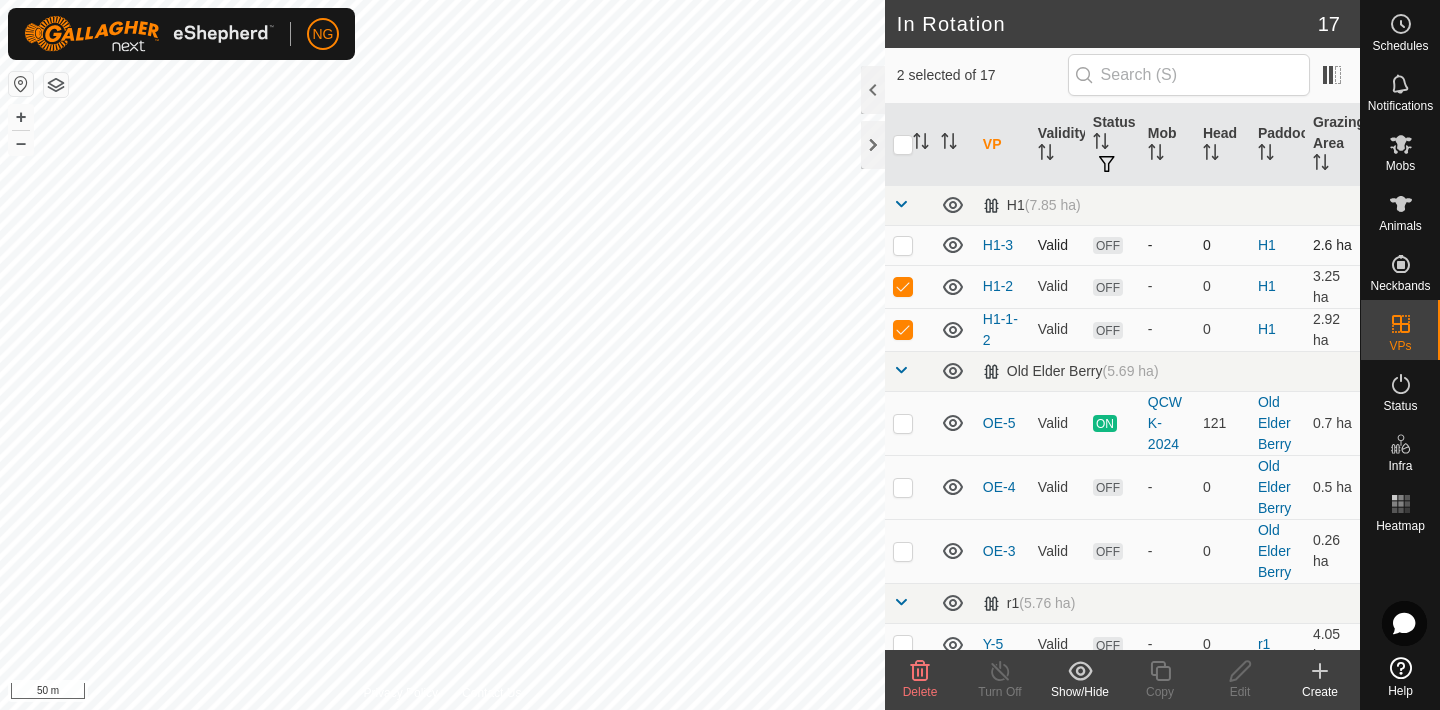 click at bounding box center [903, 245] 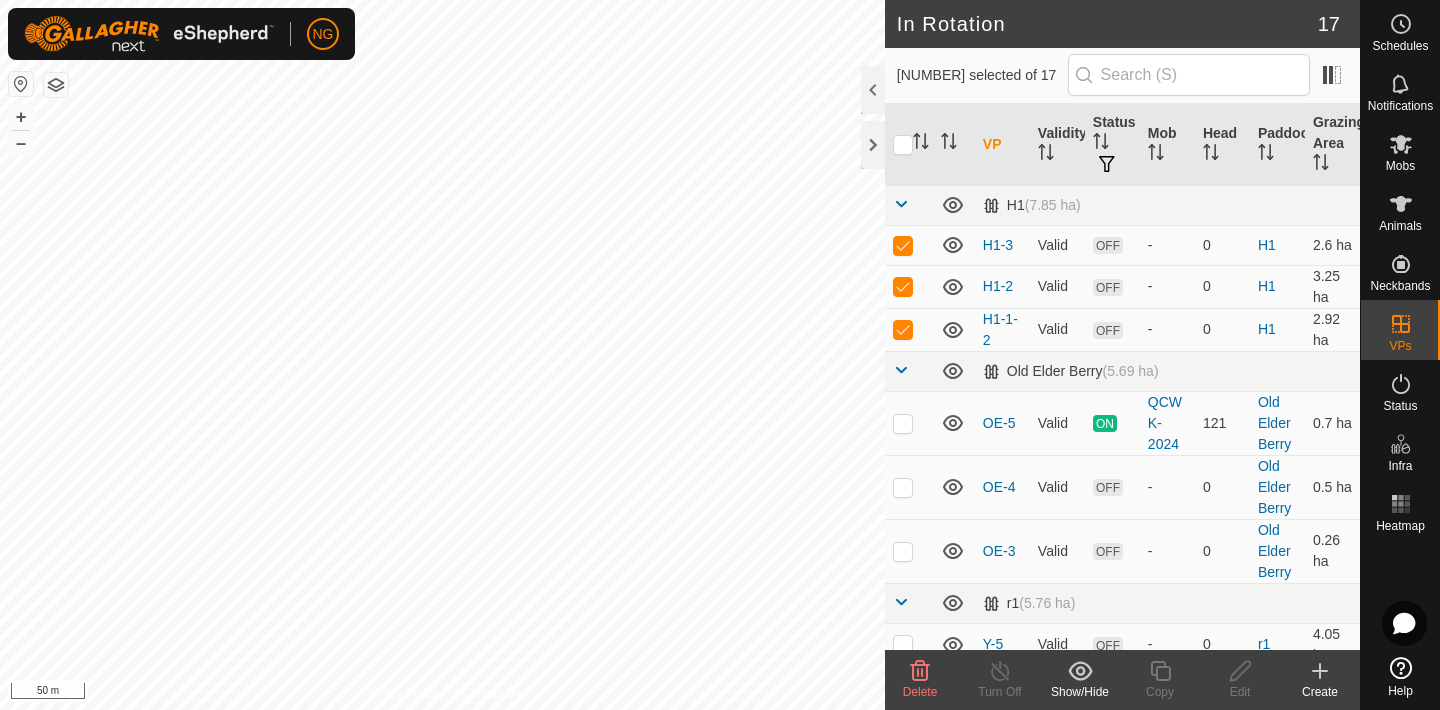 click 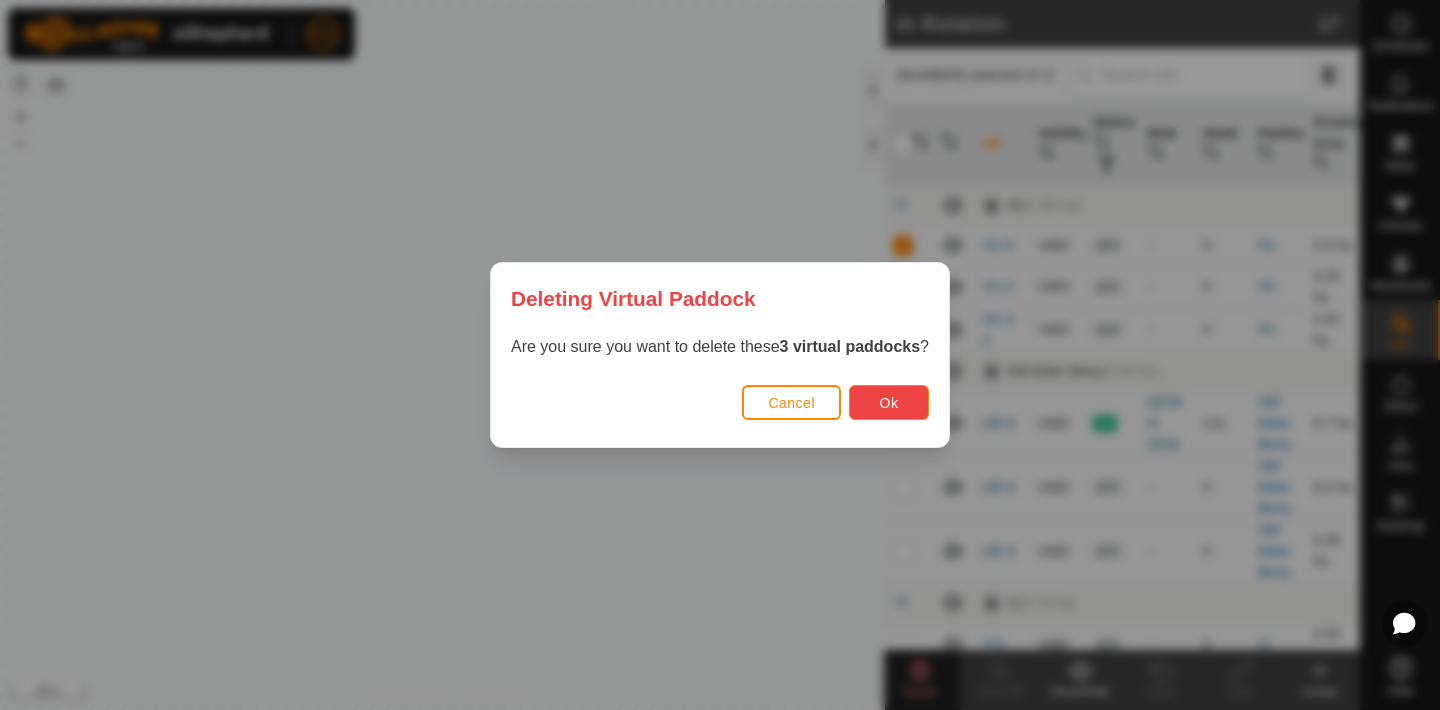 click on "Ok" at bounding box center (889, 403) 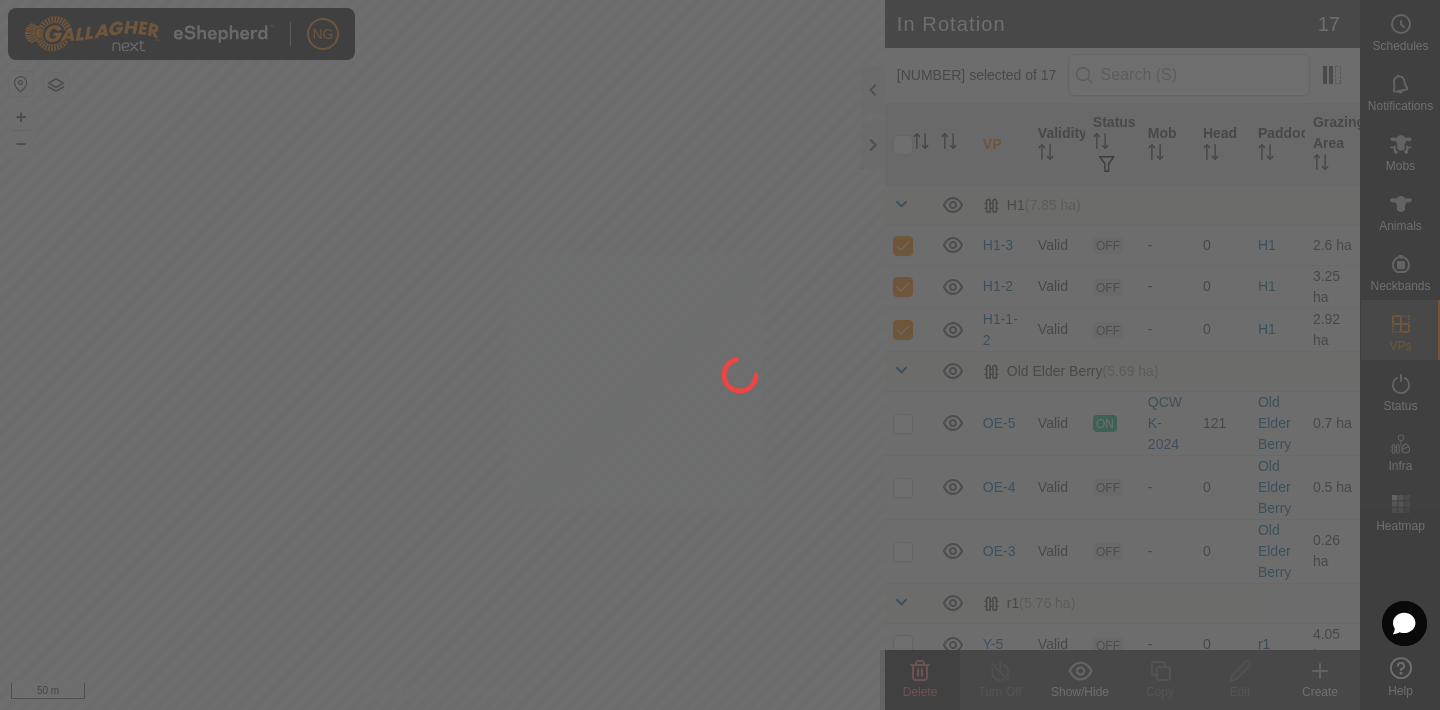 checkbox on "false" 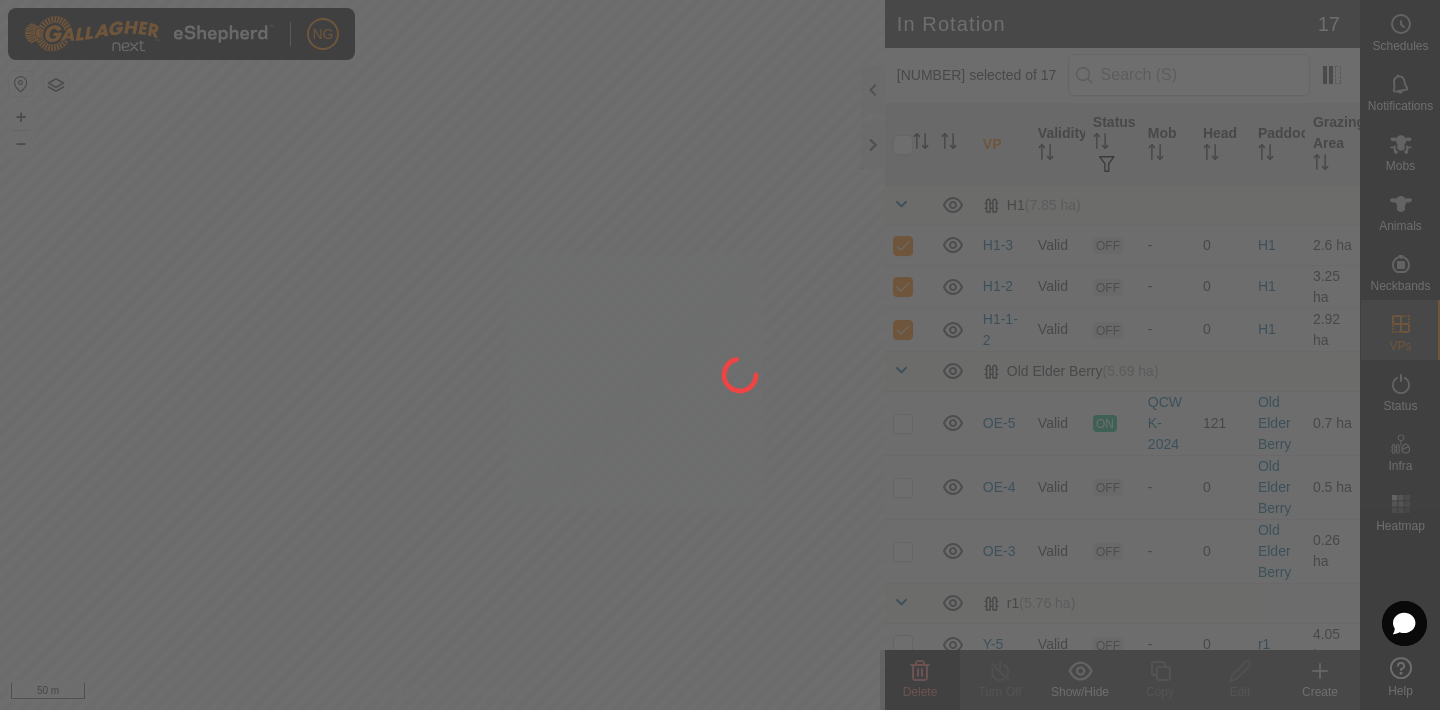 checkbox on "false" 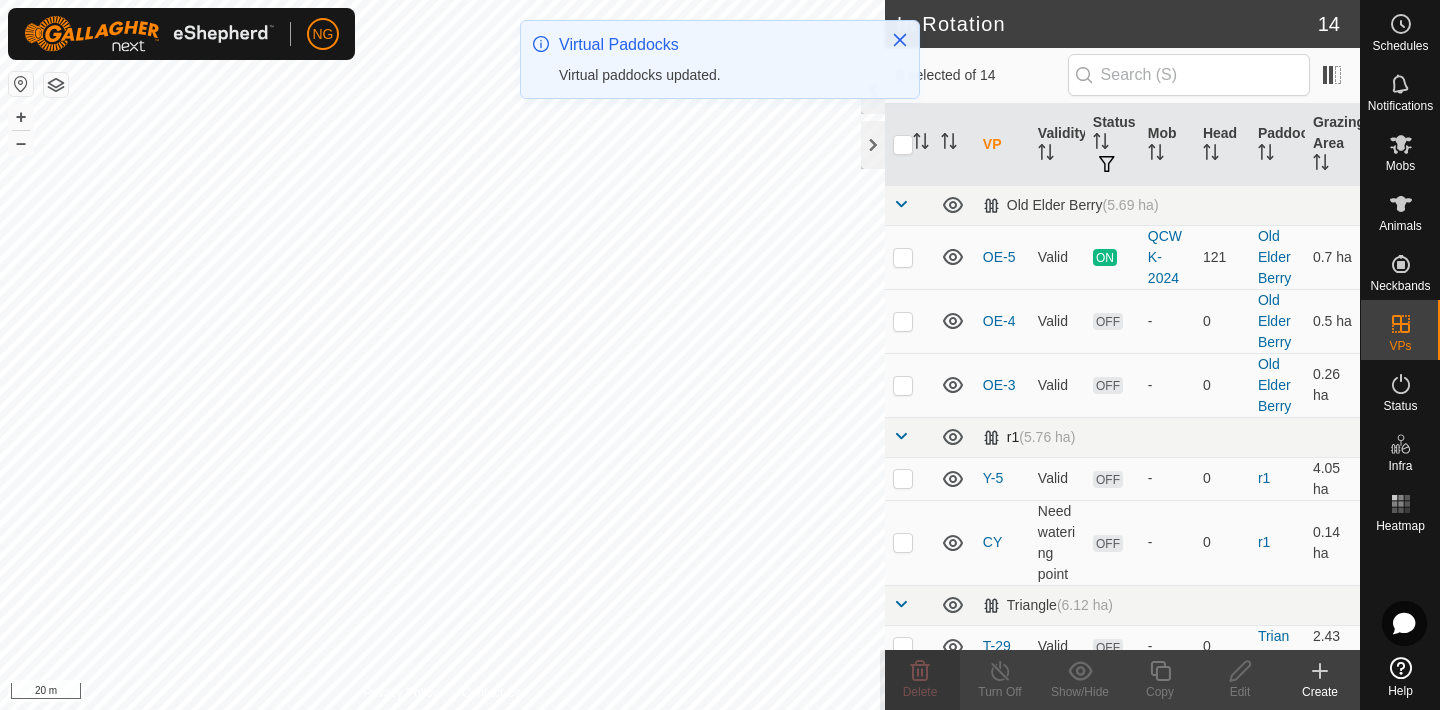 click on "In Rotation 14 0 selected of 14     VP   Validity   Status   Mob   Head   Paddock   Grazing Area   Old Elder Berry   (5.69 ha) OE-5  Valid  ON  QCWK-2024   121   Old Elder Berry   0.7 ha  OE-4  Valid  OFF  -   0   Old Elder Berry   0.5 ha  OE-3  Valid  OFF  -   0   Old Elder Berry   0.26 ha   r1   (5.76 ha) Y-5  Valid  OFF  -   0   r1   4.05 ha  CY  Need watering point  OFF  -   0   r1   0.14 ha   Triangle   (6.12 ha) T-29  Valid  OFF  -   0   Triangle   2.43 ha  T-27  Valid  OFF  -   0   Triangle   2.39 ha   Upper River   (17.6 ha) UPRIVER  Valid  OFF  -   0   Upper River   1.27 ha  OSPITS  Valid  OFF  -   0   Upper River   1.29 ha   Yard Flat   (5.68 ha) Y-6  Valid  OFF  -   0   Yard Flat   2.93 ha  Y-5-2  Valid  OFF  -   0   Yard Flat   2.91 ha  Y-4  Valid  OFF  -   0   Yard Flat   2.89 ha  Y-31  Valid  ON  FJTY-2024   1   Yard Flat   2.4 ha  Y-17  Valid  ON  FJTY-2024   1   Yard Flat   1.82 ha  Delete  Turn Off   Show/Hide   Copy   Edit   Create  Privacy Policy Contact Us
FJTY-24-119" 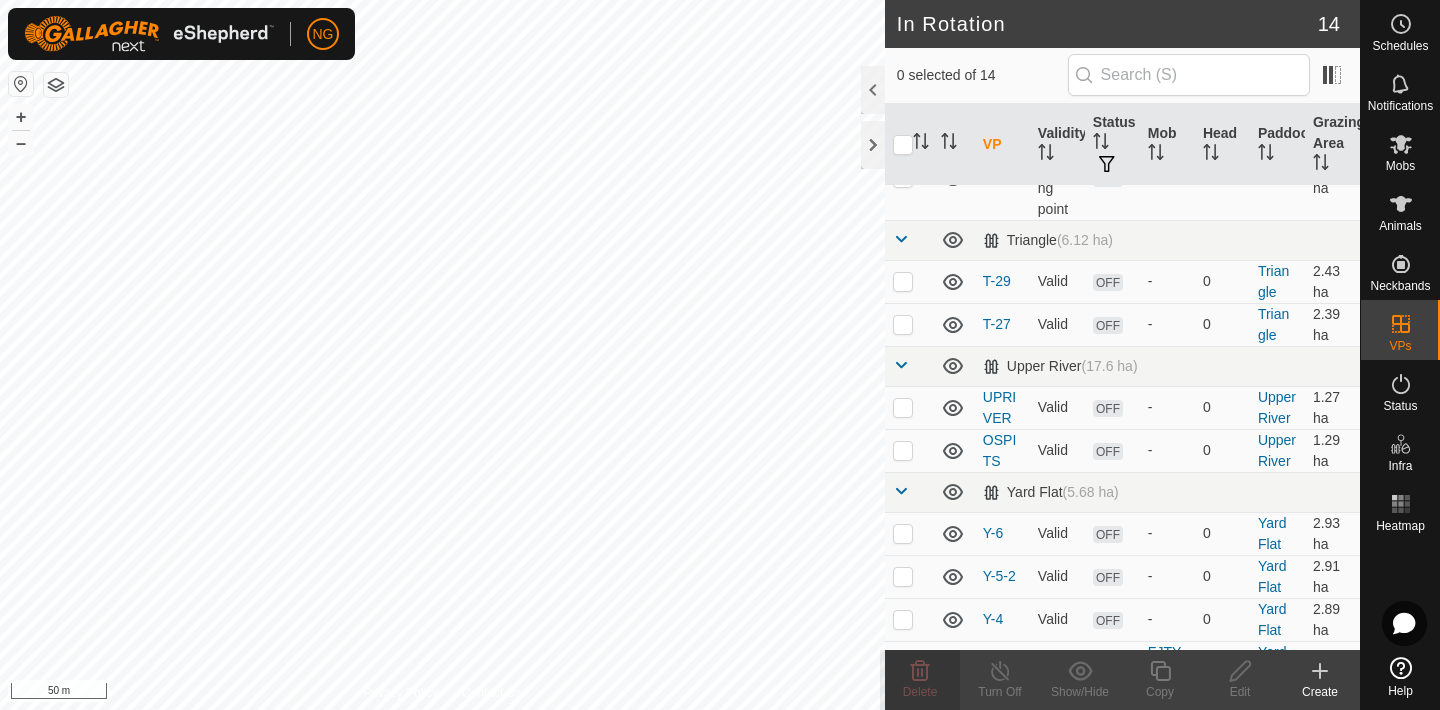 scroll, scrollTop: 362, scrollLeft: 0, axis: vertical 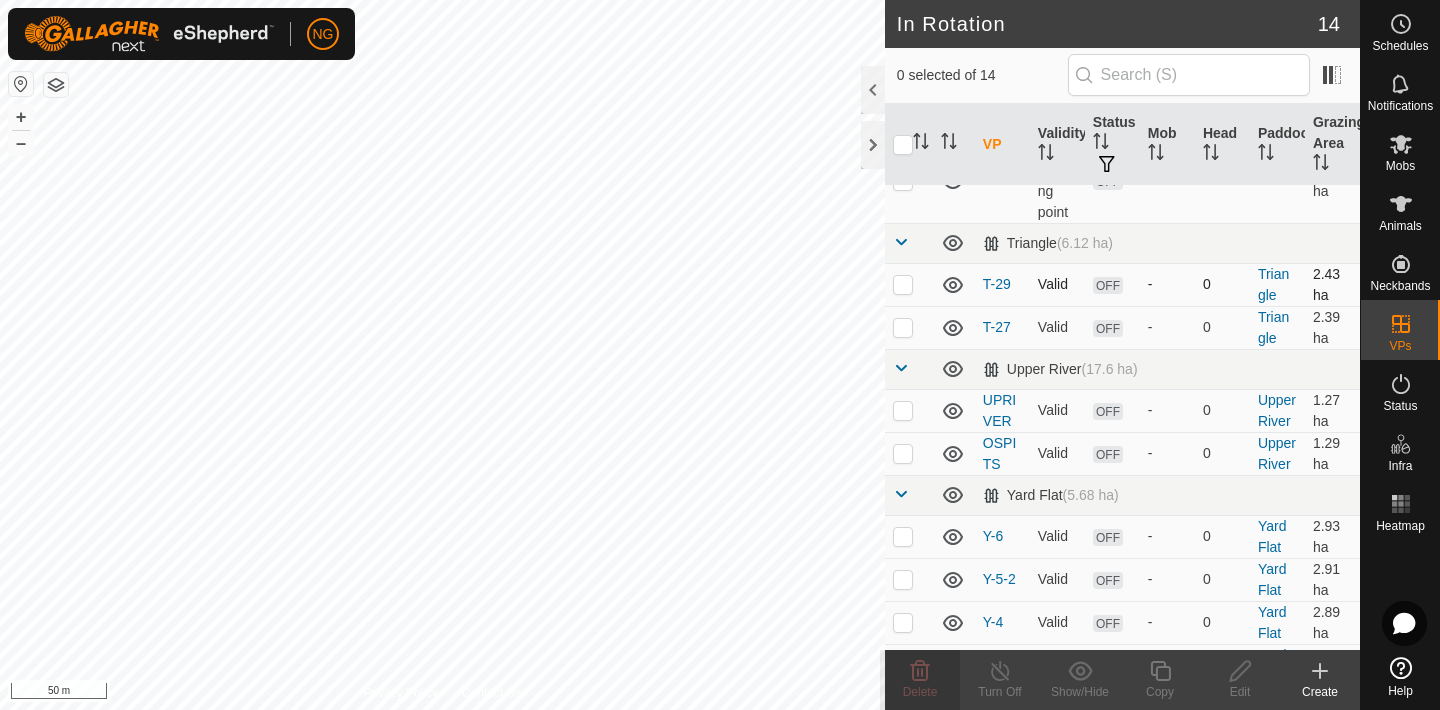 click at bounding box center (903, 284) 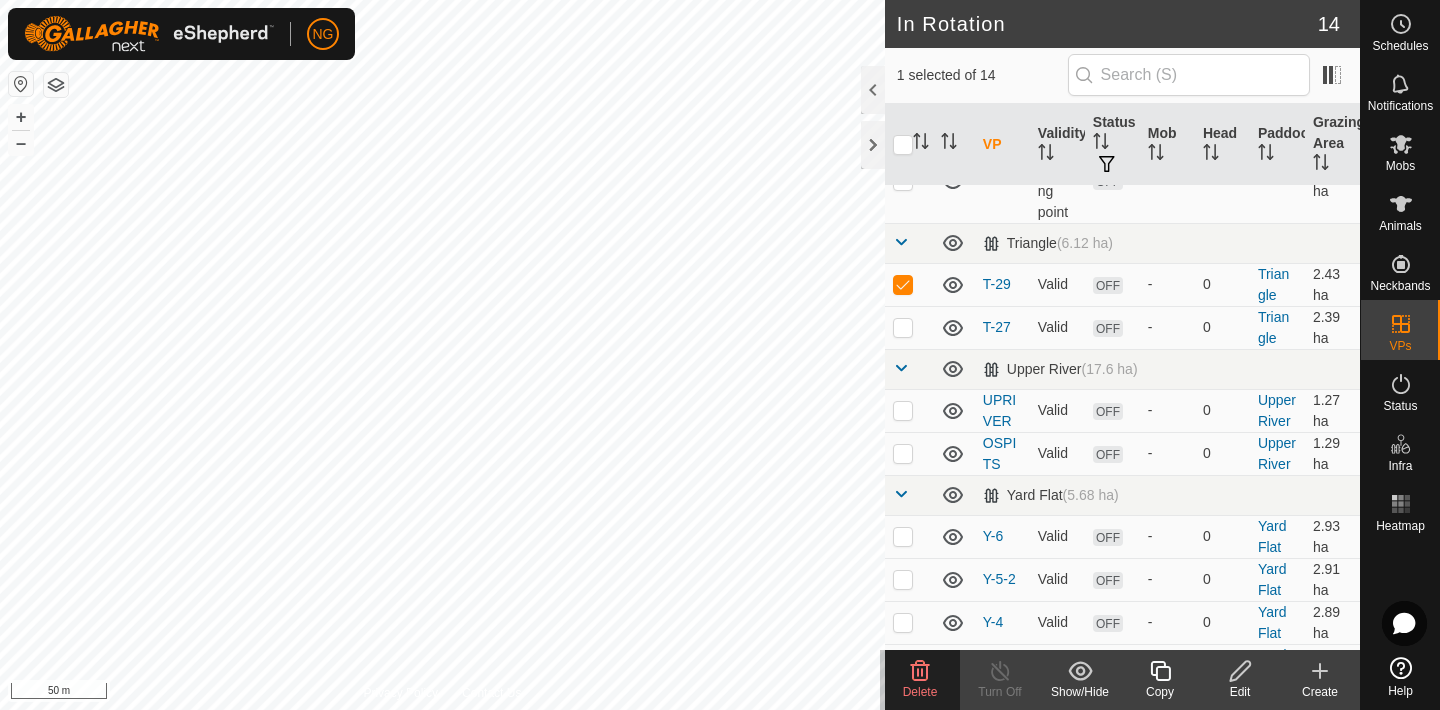 click 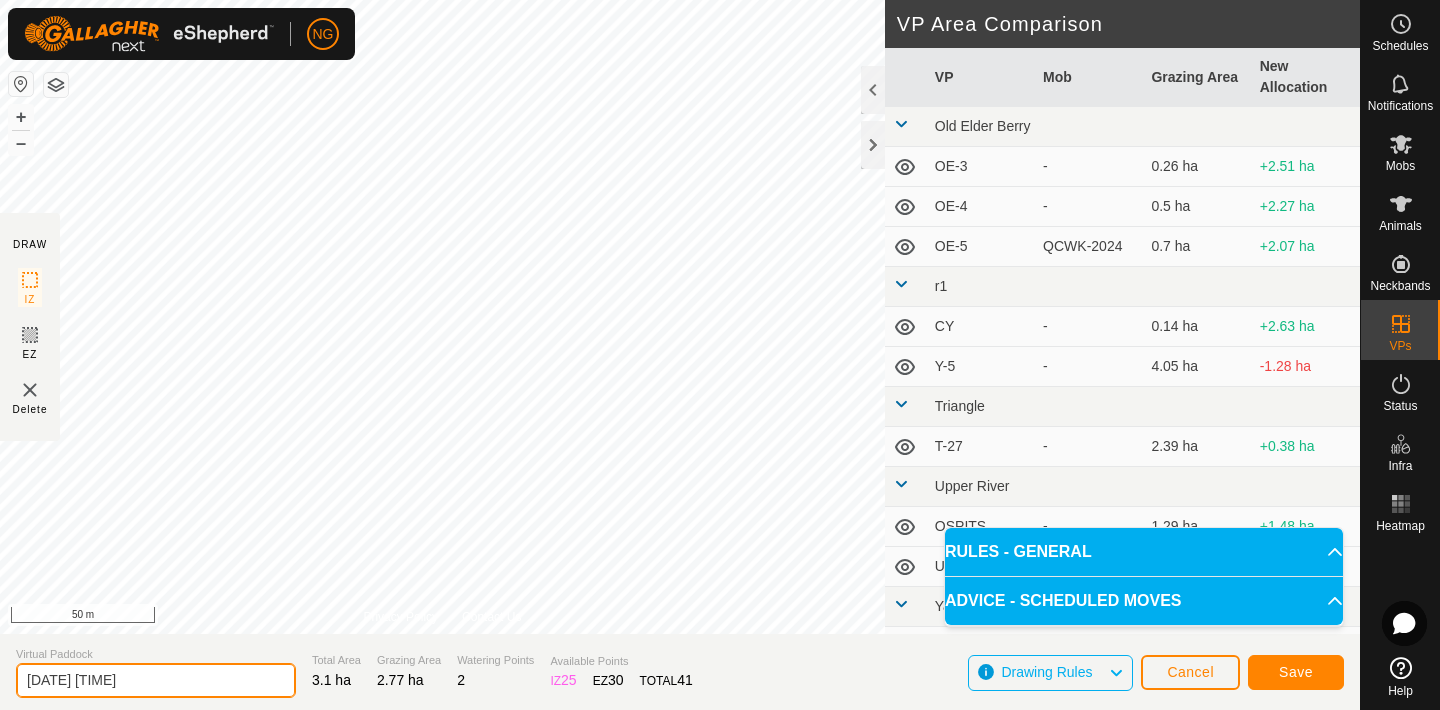 click on "[DATE] [TIME]" 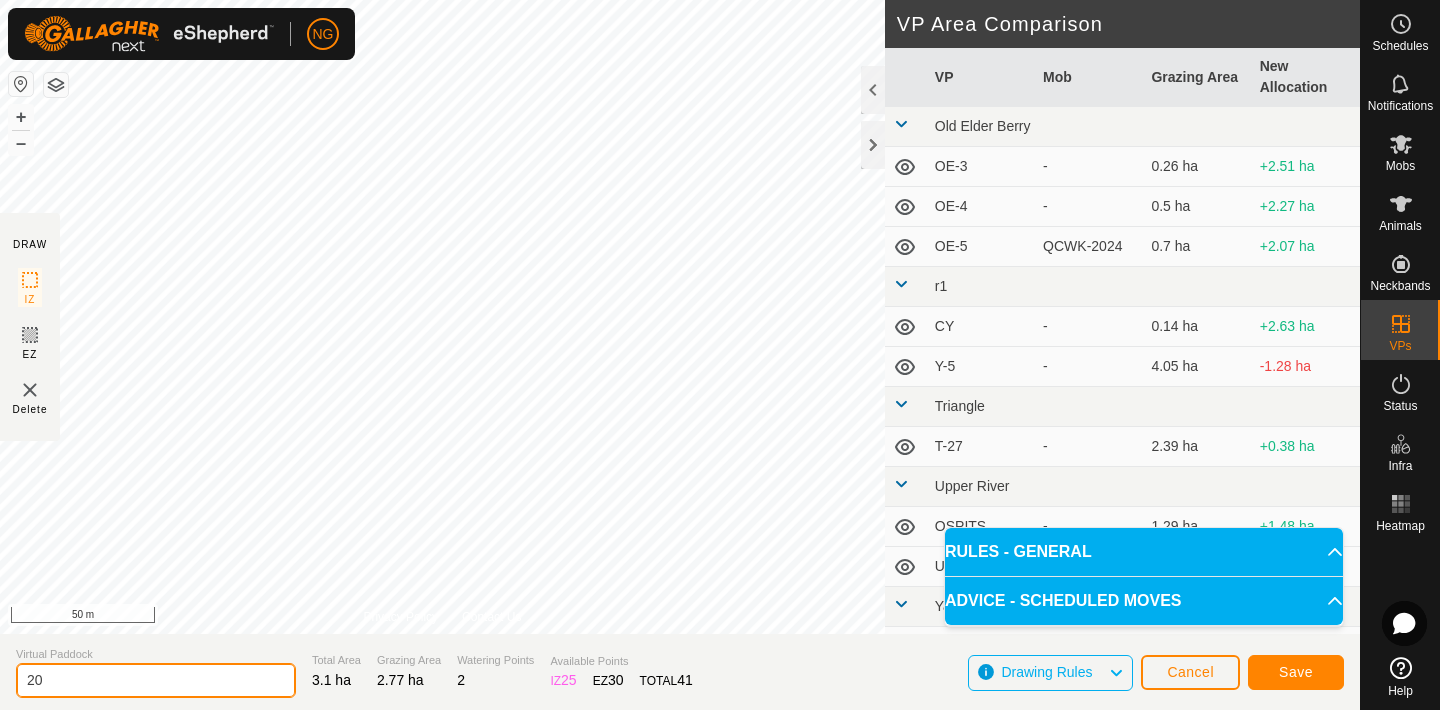 type on "2" 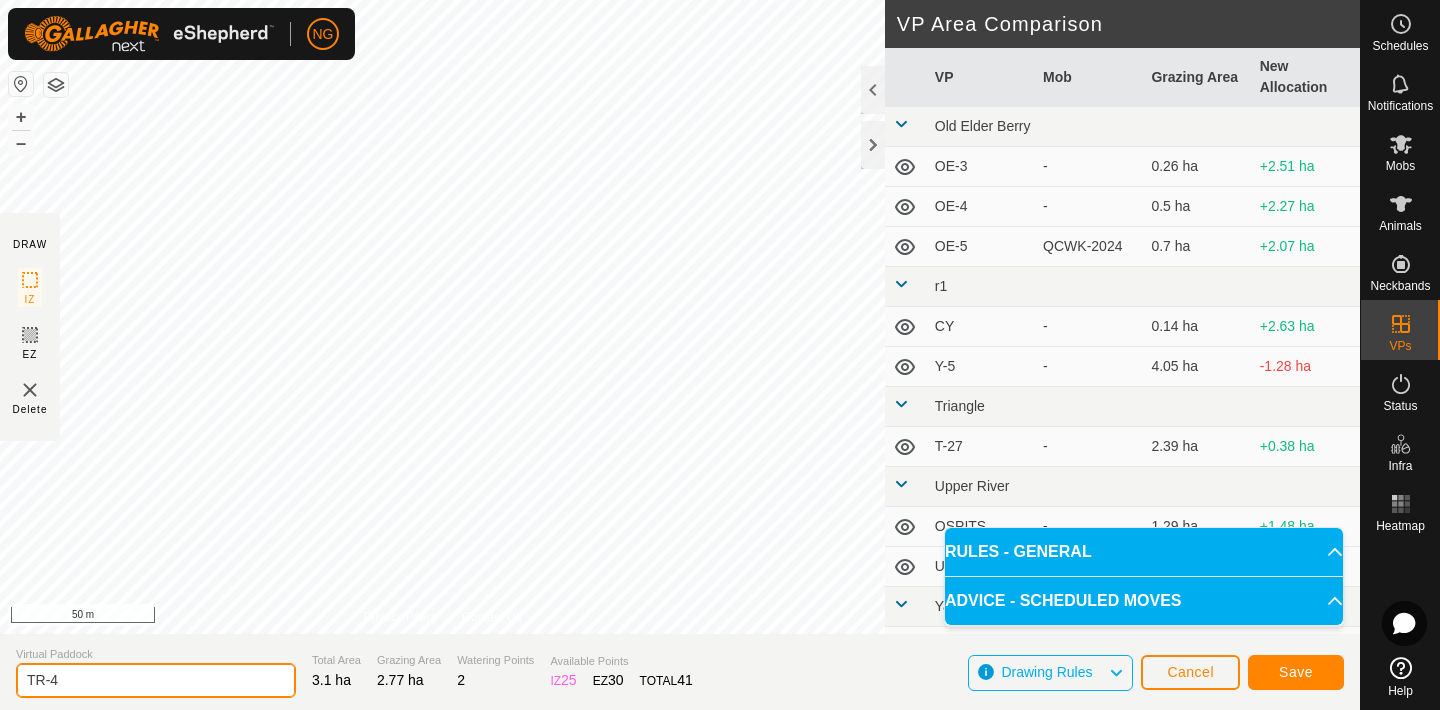 type on "TR-4" 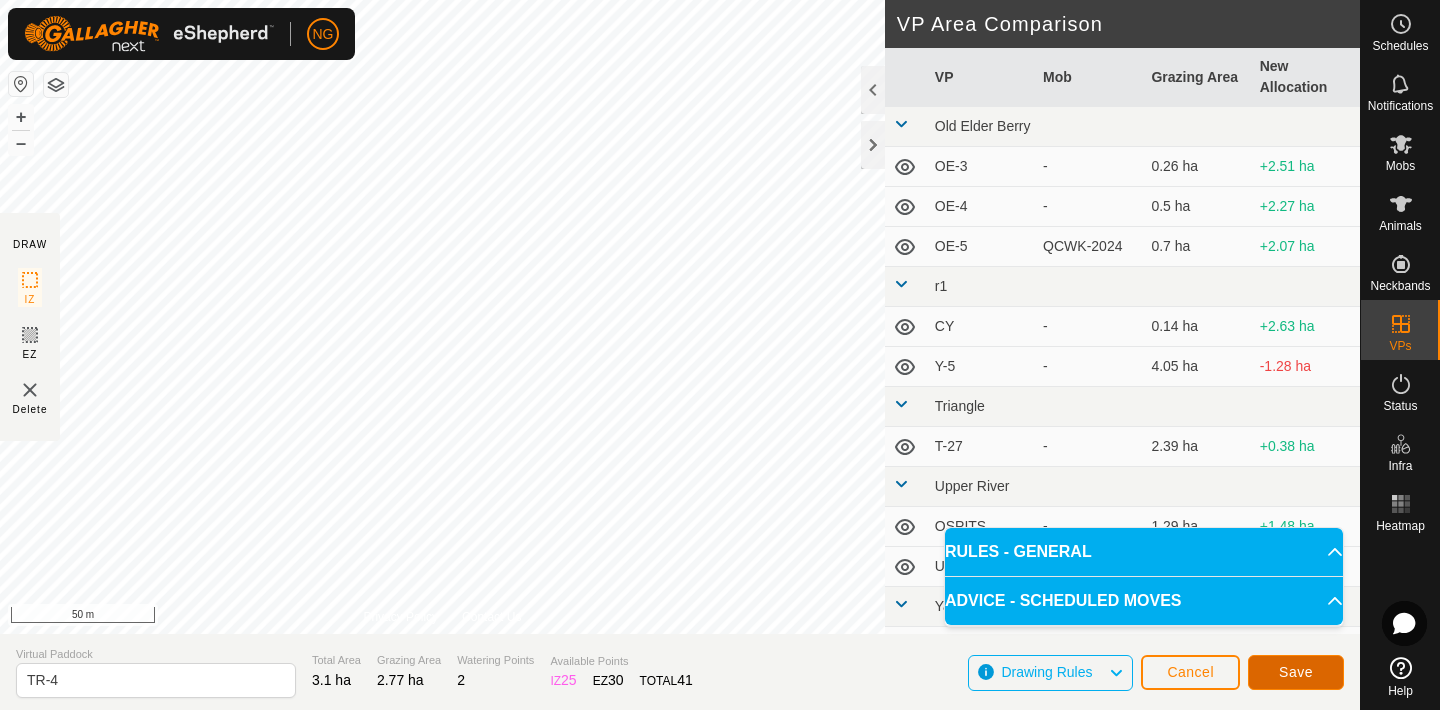 click on "Save" 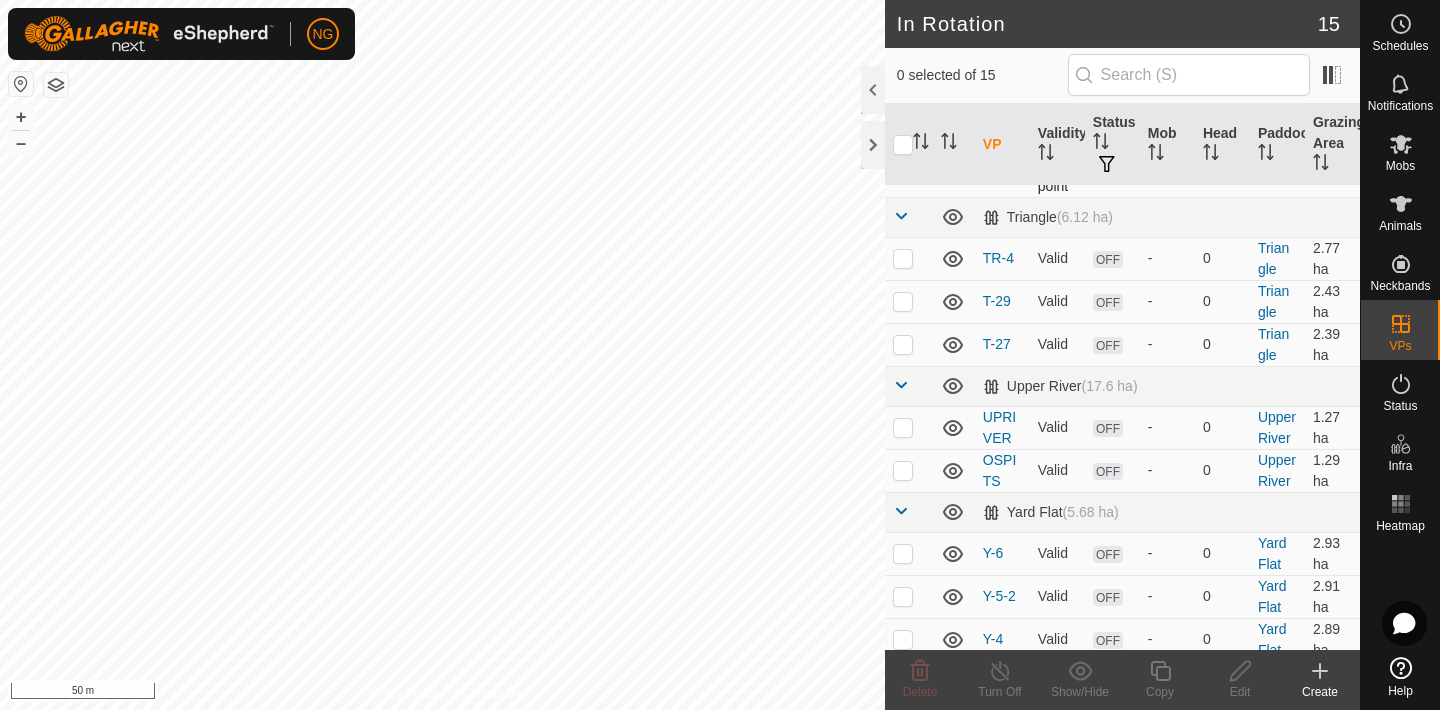 scroll, scrollTop: 363, scrollLeft: 0, axis: vertical 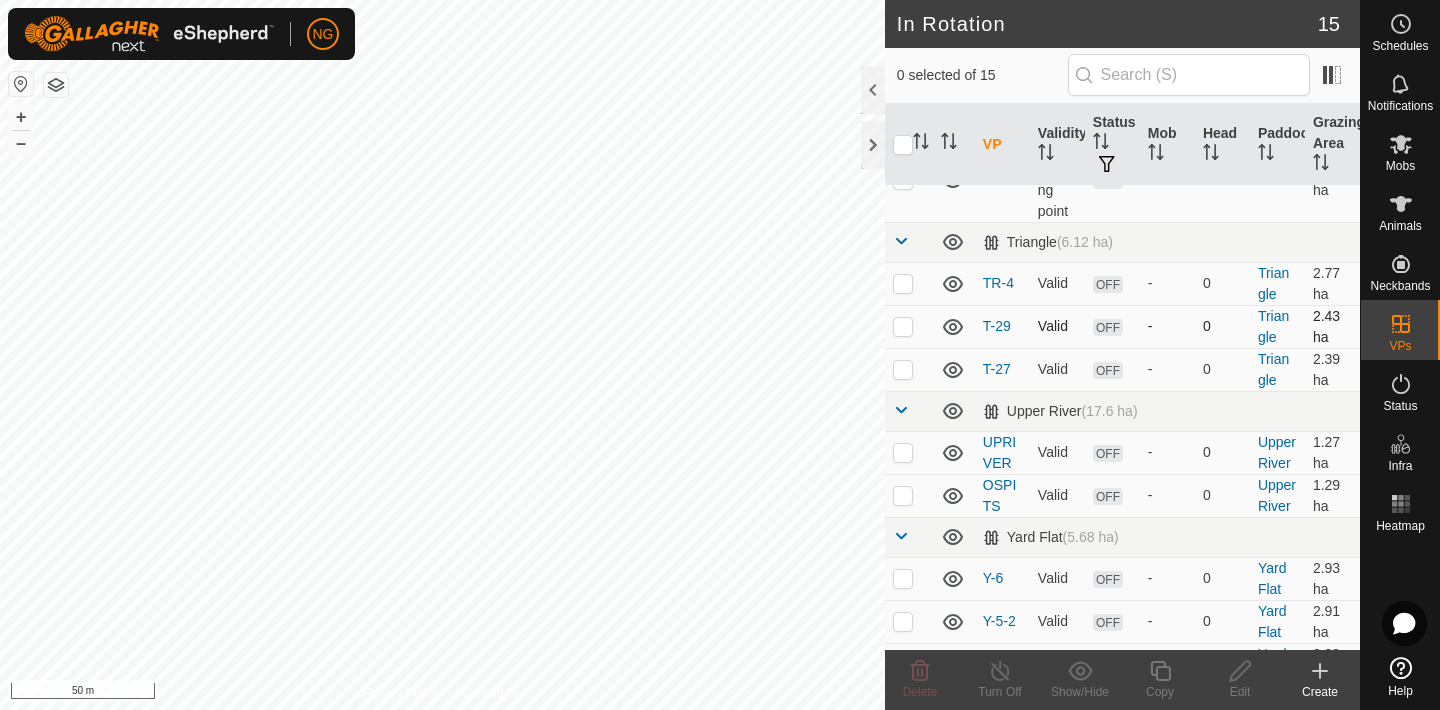click at bounding box center [903, 326] 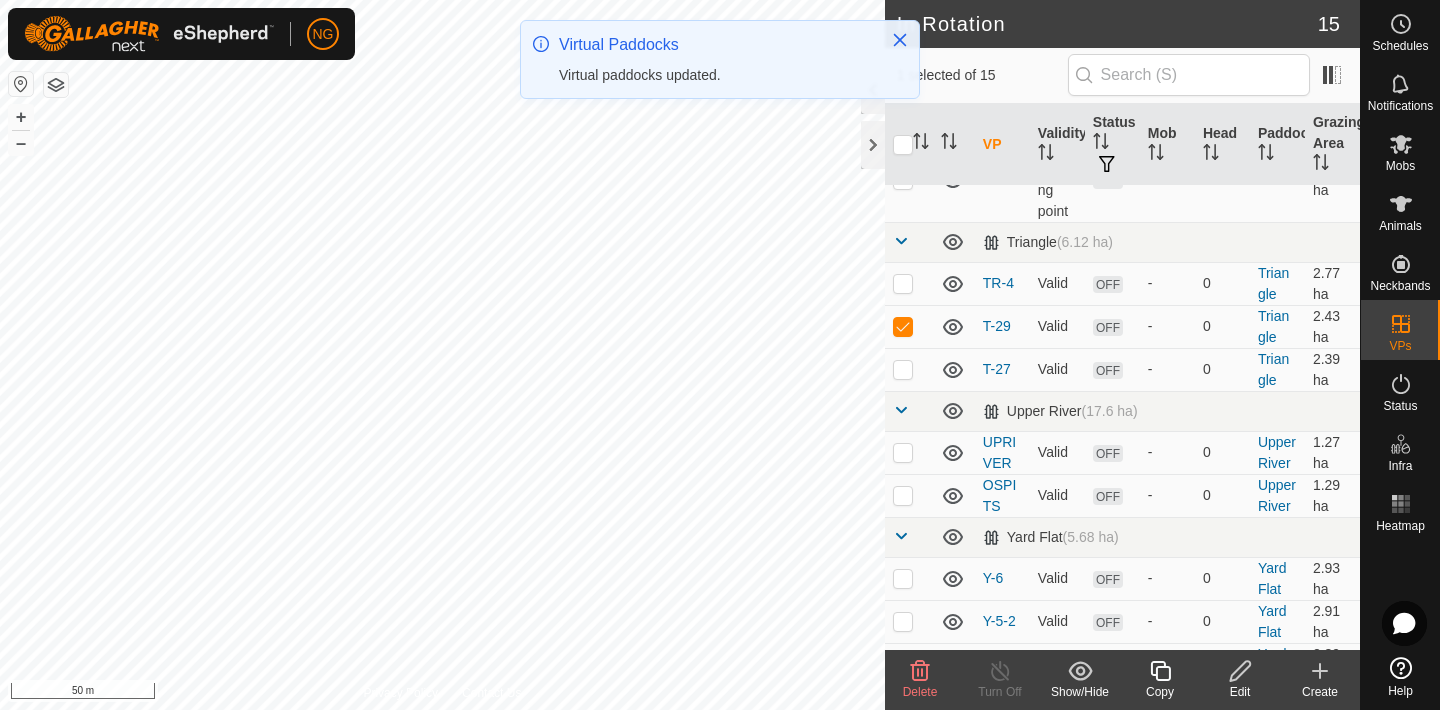 click at bounding box center [903, 369] 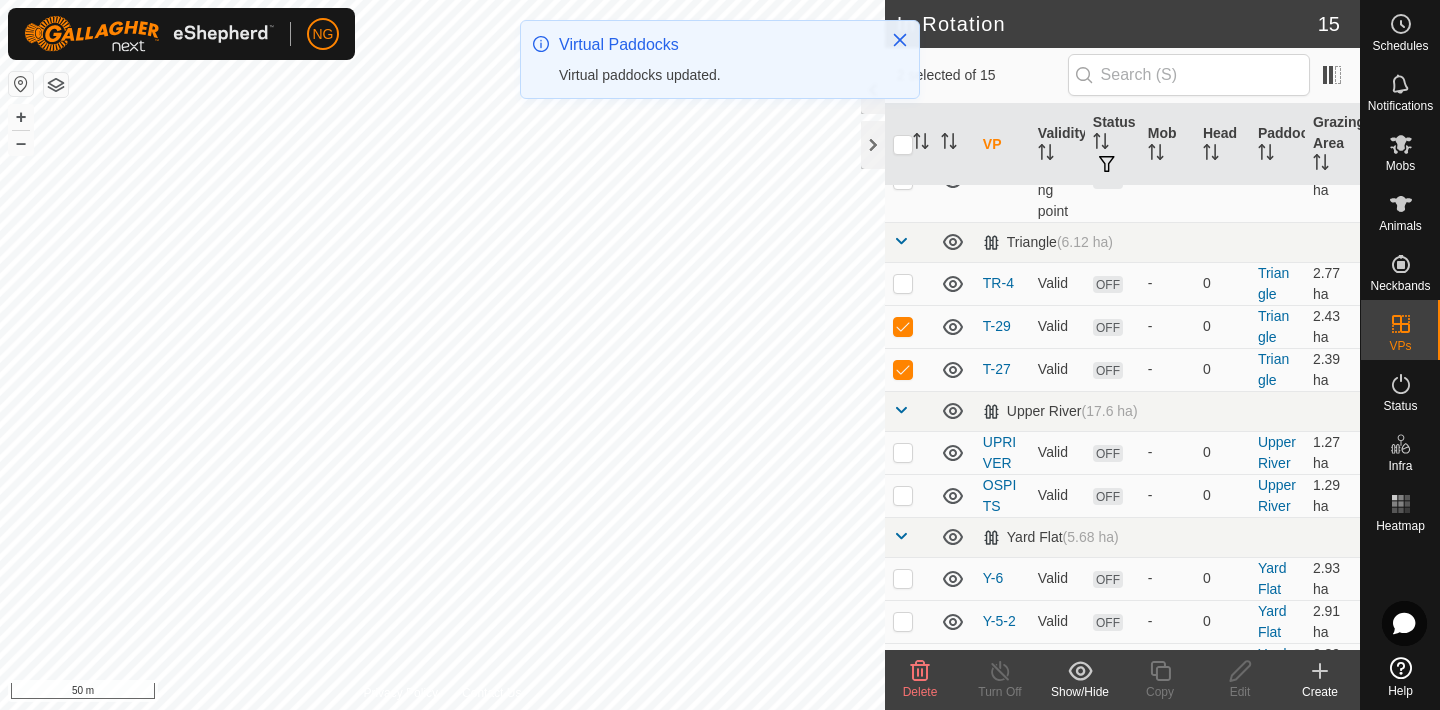 click 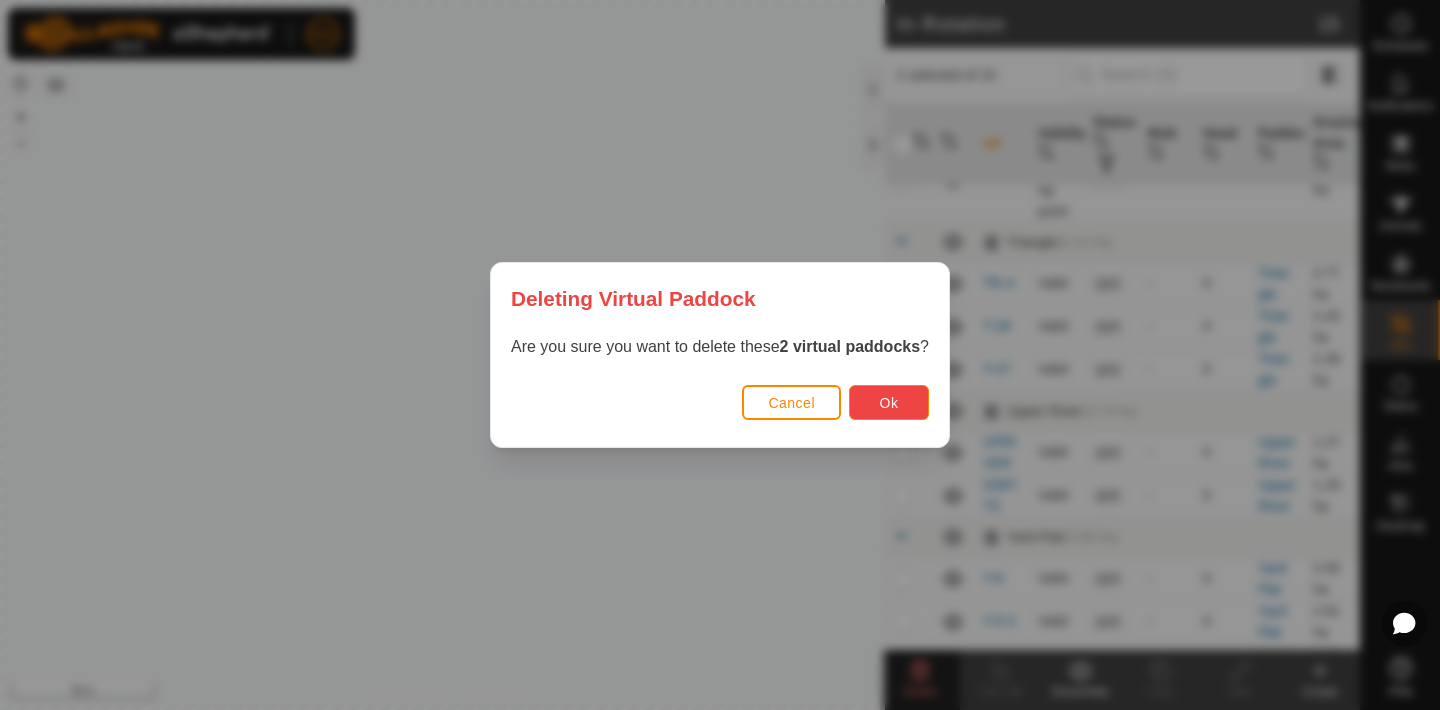 click on "Ok" at bounding box center (889, 403) 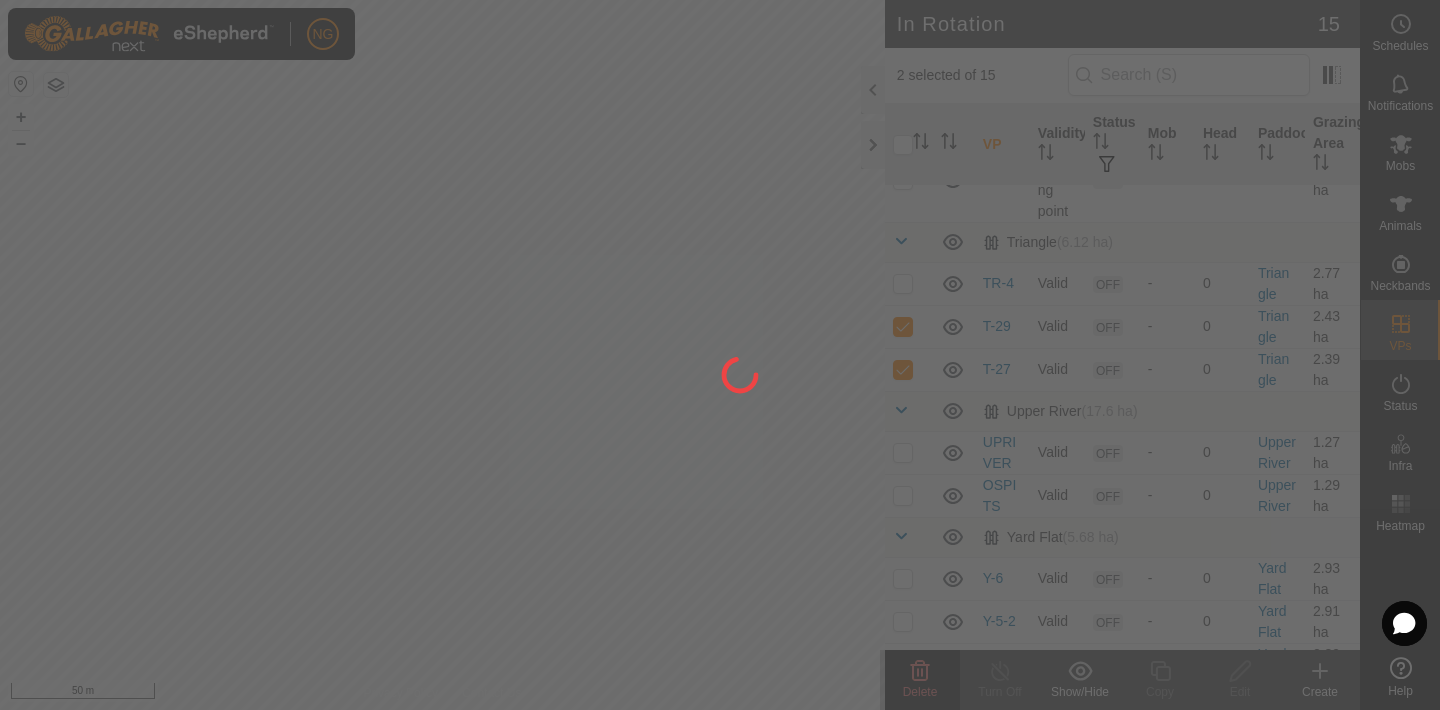 checkbox on "false" 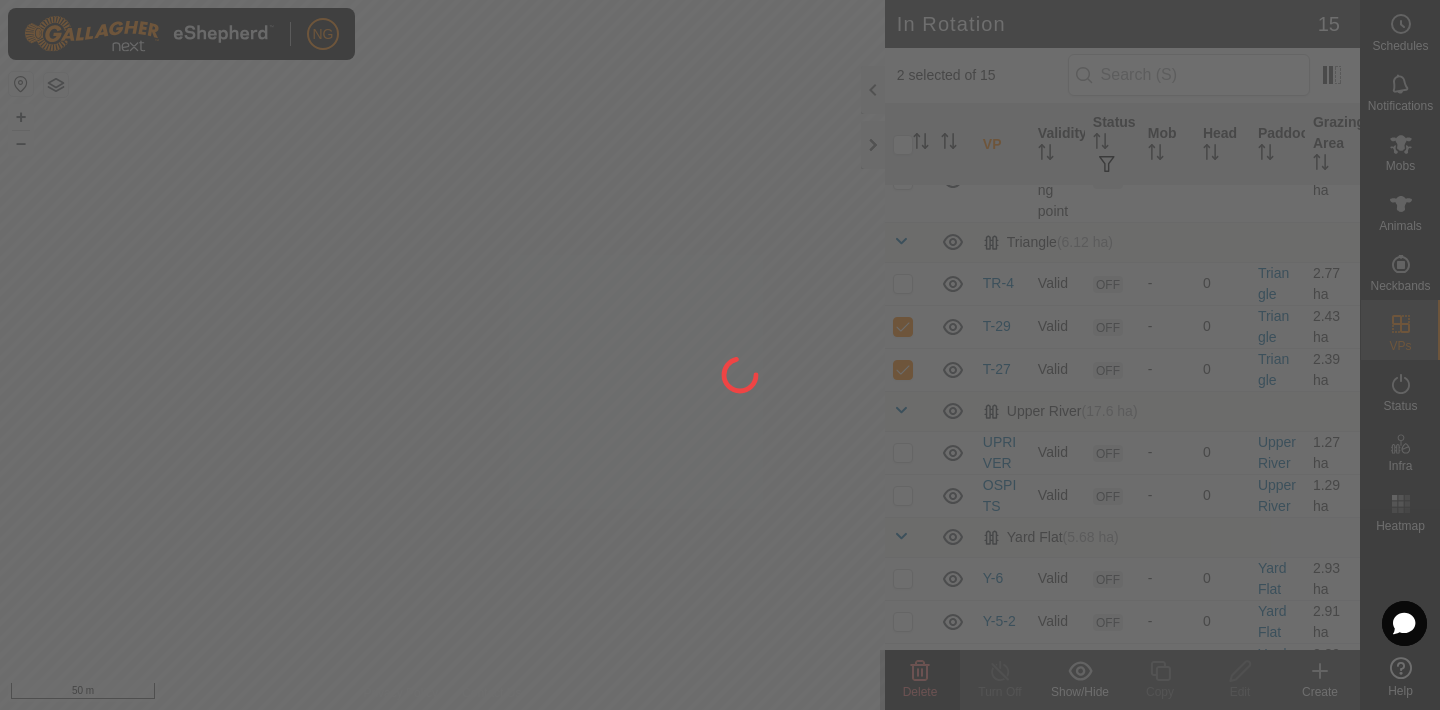 checkbox on "false" 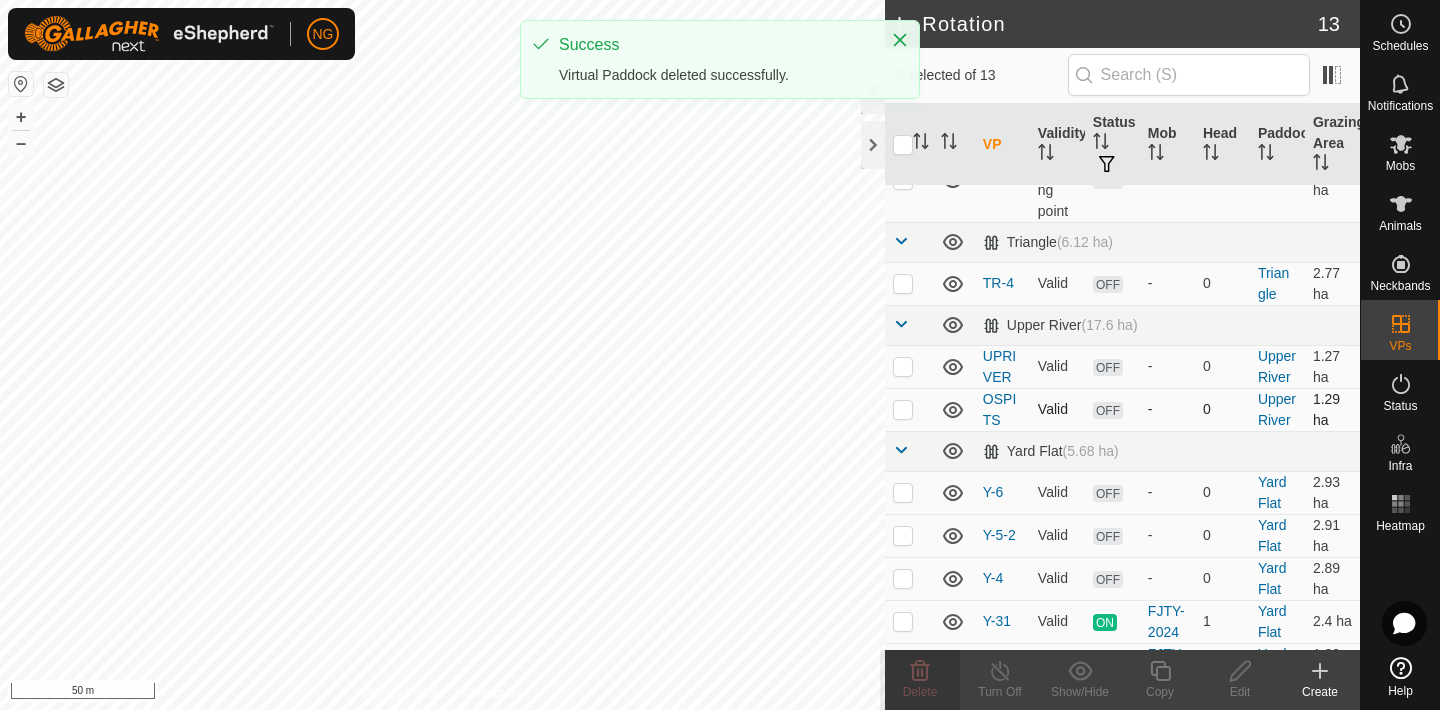 scroll, scrollTop: 358, scrollLeft: 0, axis: vertical 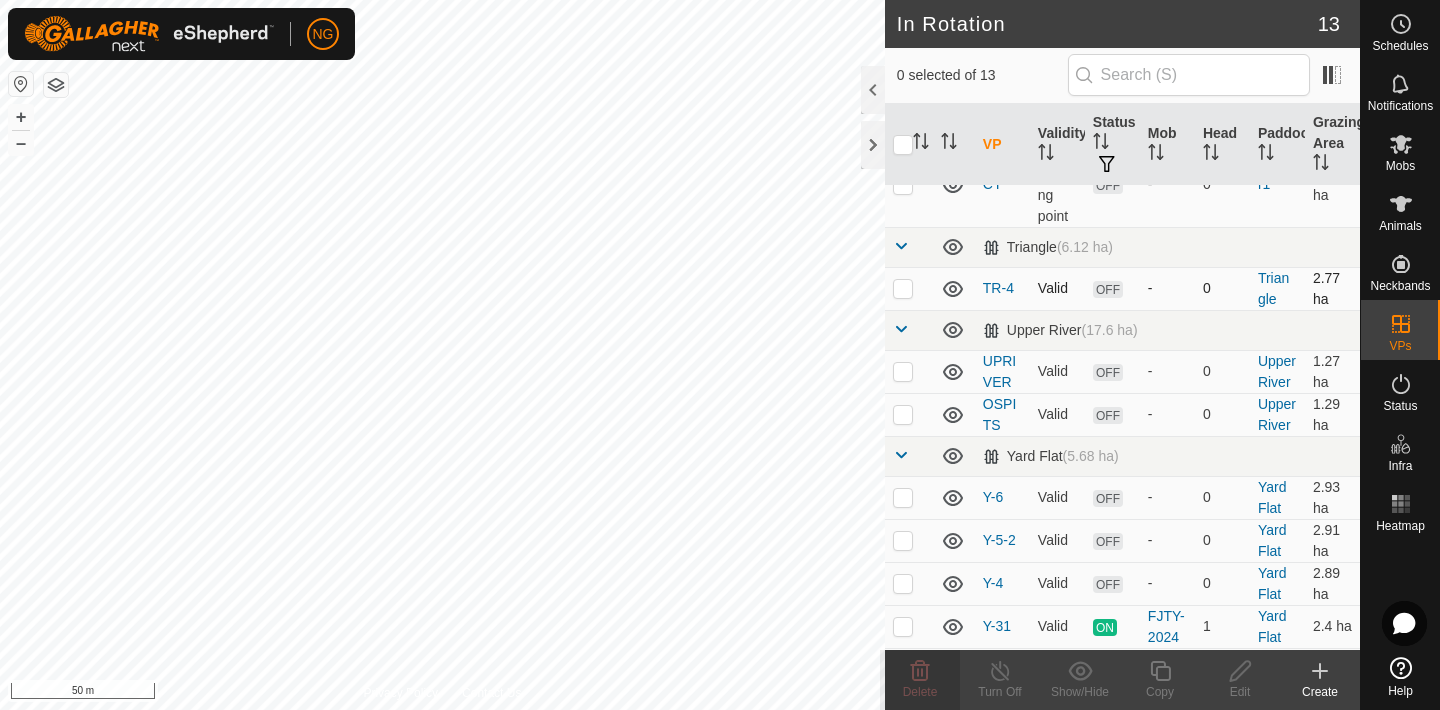 click at bounding box center [903, 288] 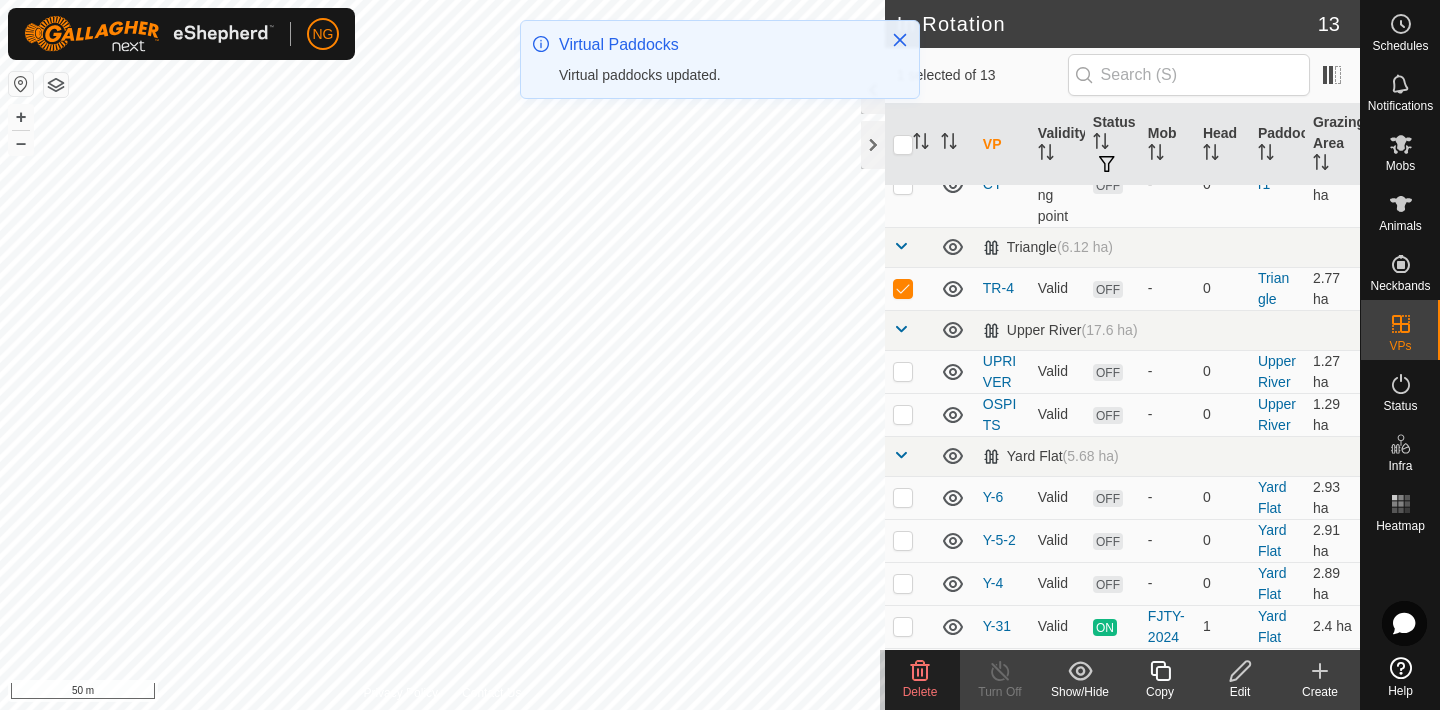 click 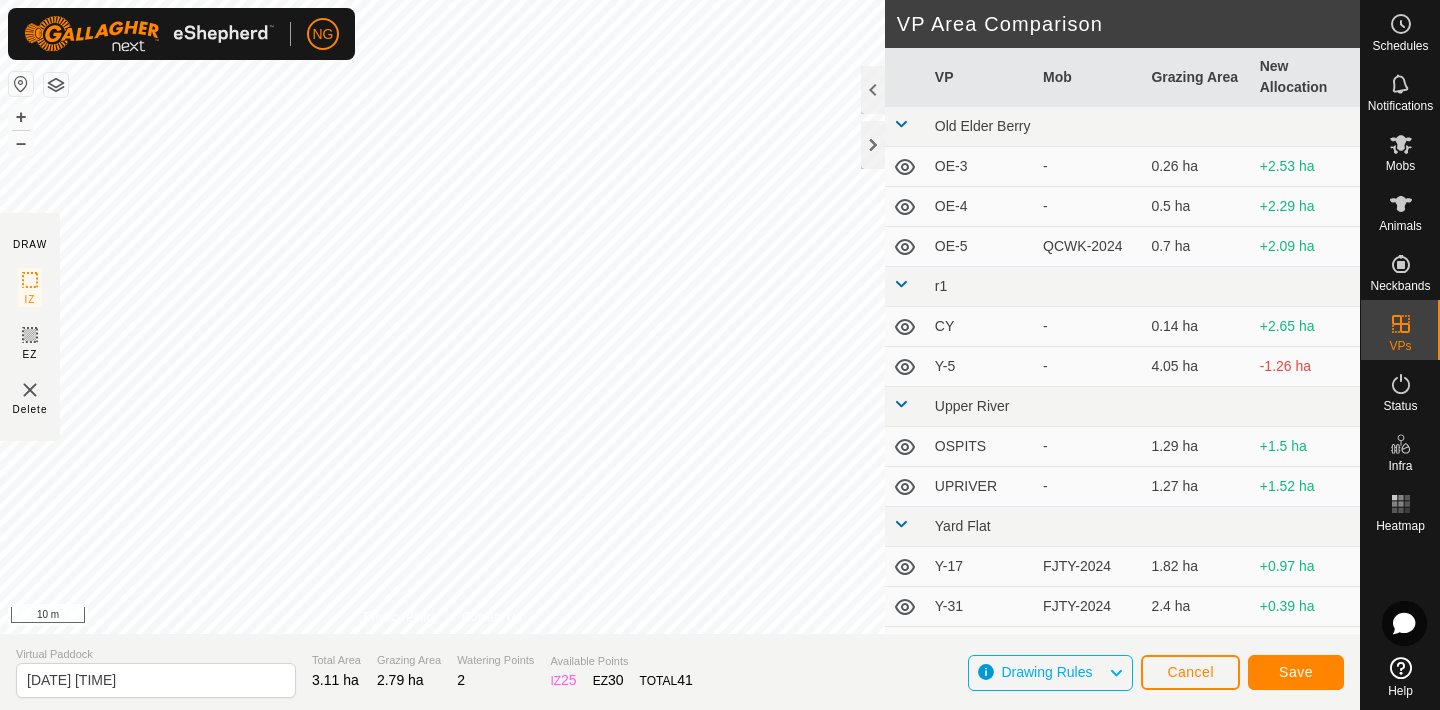 click on "NG Schedules Notifications Mobs Animals Neckbands VPs Status Infra Heatmap Help DRAW IZ EZ Delete Privacy Policy Contact Us + – ⇧ i 10 m VP Area Comparison     VP   Mob   Grazing Area   New Allocation  Old Elder Berry  OE-3  -  0.26 ha  +2.53 ha  OE-4  -  0.5 ha  +2.29 ha  OE-5   QCWK-2024   0.7 ha  +2.09 ha r1  CY  -  0.14 ha  +2.65 ha  Y-5  -  4.05 ha  -1.26 ha Upper River  OSPITS  -  1.29 ha  +1.5 ha  UPRIVER  -  1.27 ha  +1.52 ha Yard Flat  Y-17   FJTY-2024   1.82 ha  +0.97 ha  Y-31   FJTY-2024   2.4 ha  +0.39 ha  Y-4  -  2.89 ha  -0.1 ha  Y-5-2  -  2.91 ha  -0.12 ha  Y-6  -  2.93 ha  -0.14 ha Virtual Paddock [DATE] [TIME] [NUMBER] Total Area 3.11 ha Grazing Area 2.79 ha Watering Points 2 Available Points  IZ   25  EZ  30  TOTAL   41 Drawing Rules Cancel Save" at bounding box center (720, 355) 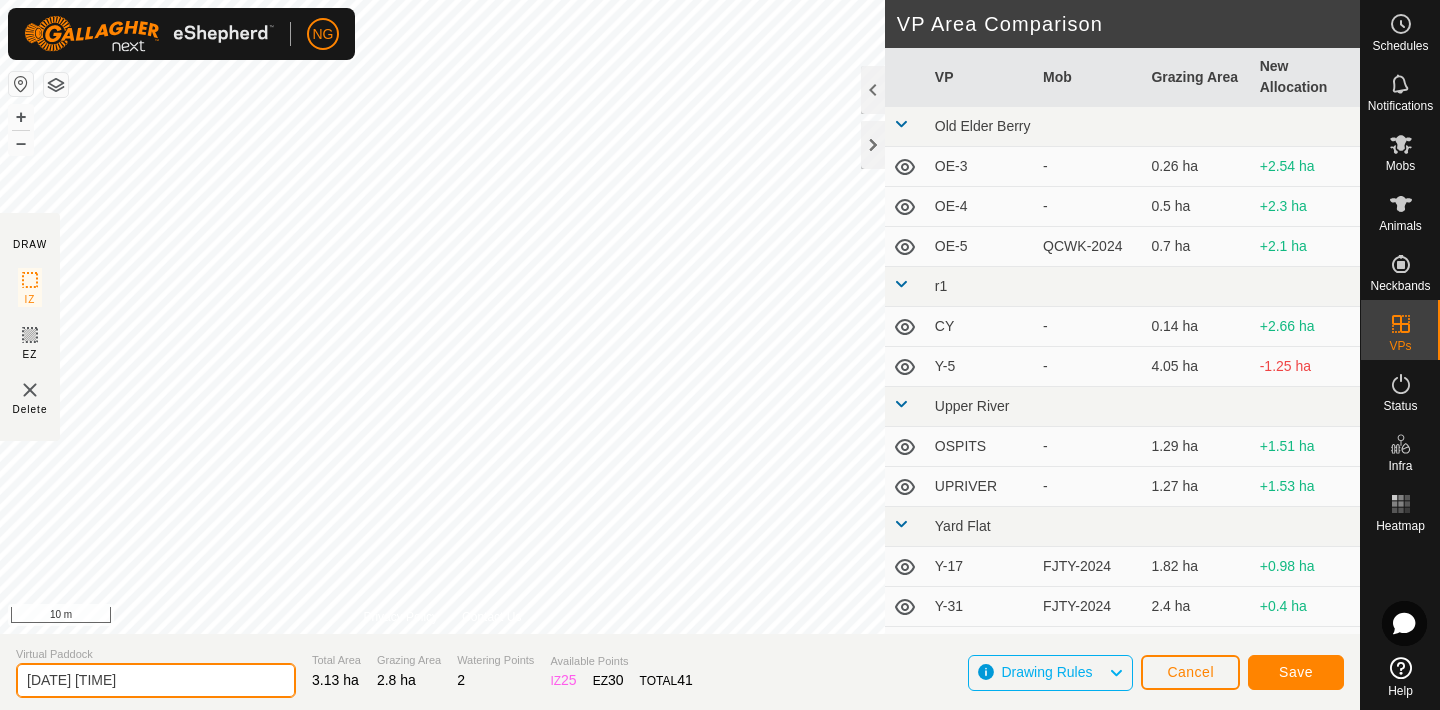 click on "[DATE] [TIME]" 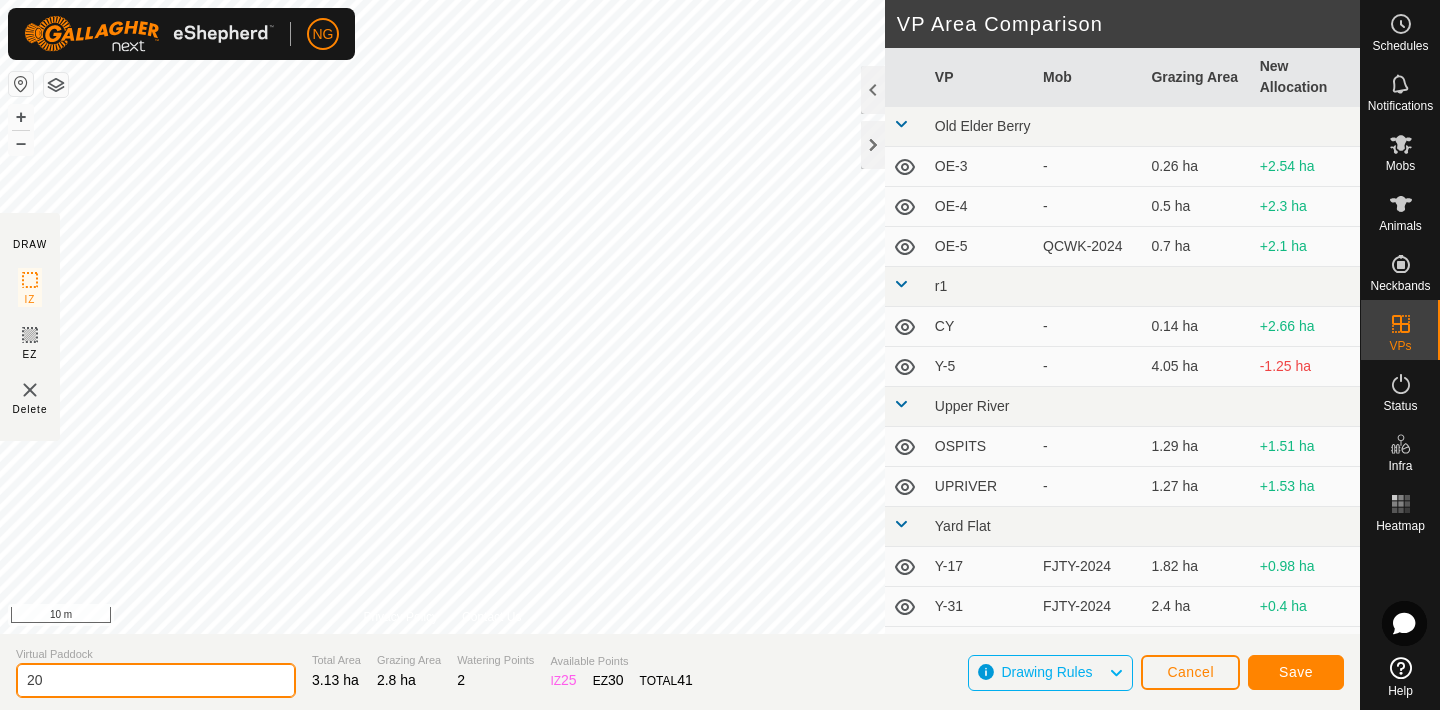 type on "2" 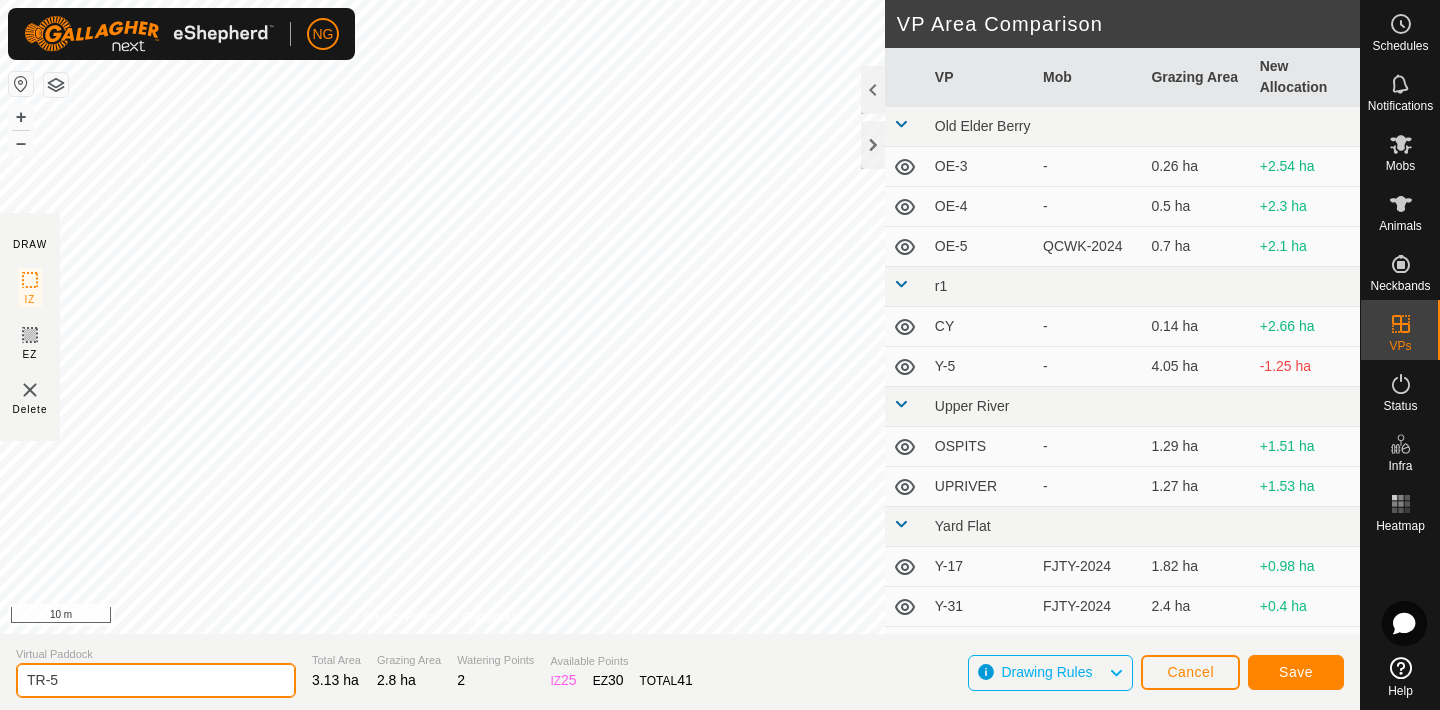 type on "TR-5" 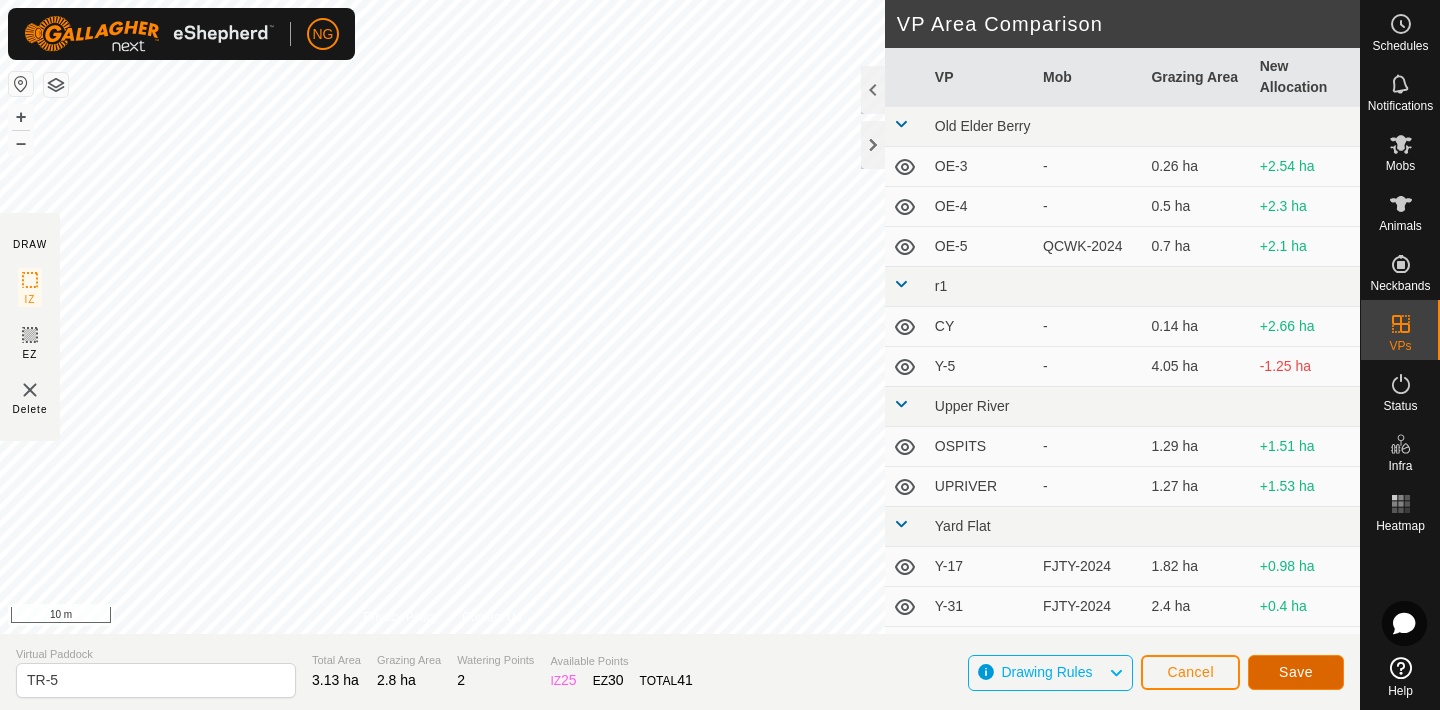 click on "Save" 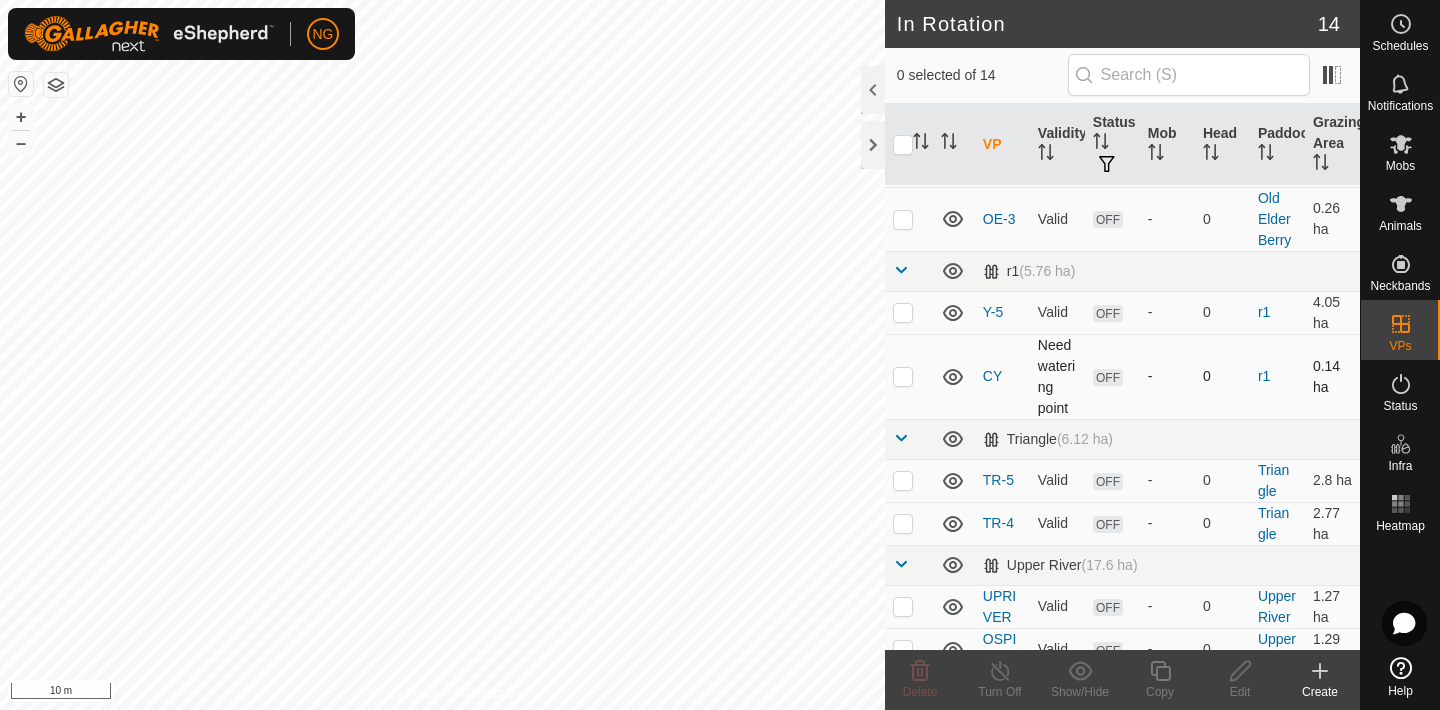 scroll, scrollTop: 167, scrollLeft: 0, axis: vertical 